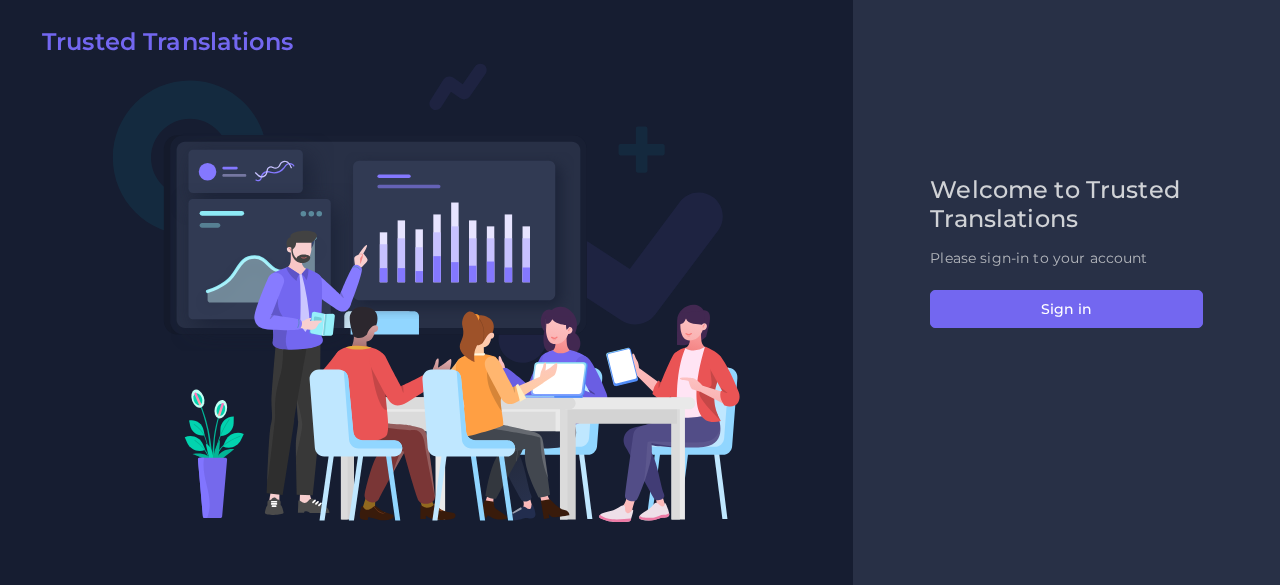 scroll, scrollTop: 0, scrollLeft: 0, axis: both 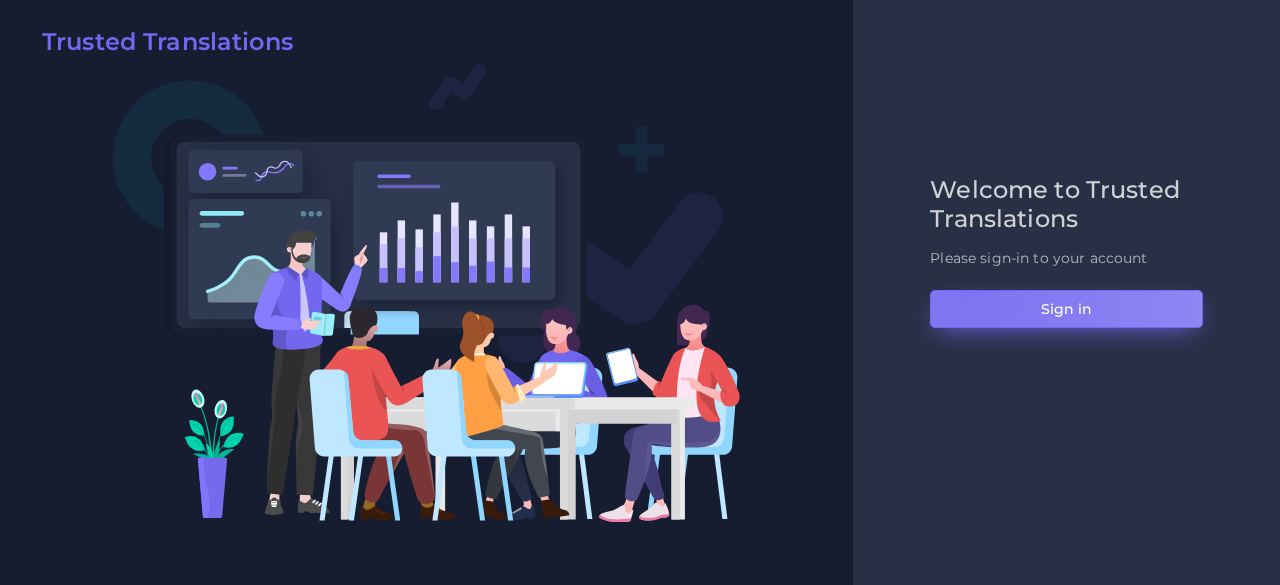 click on "Sign in" at bounding box center [1066, 309] 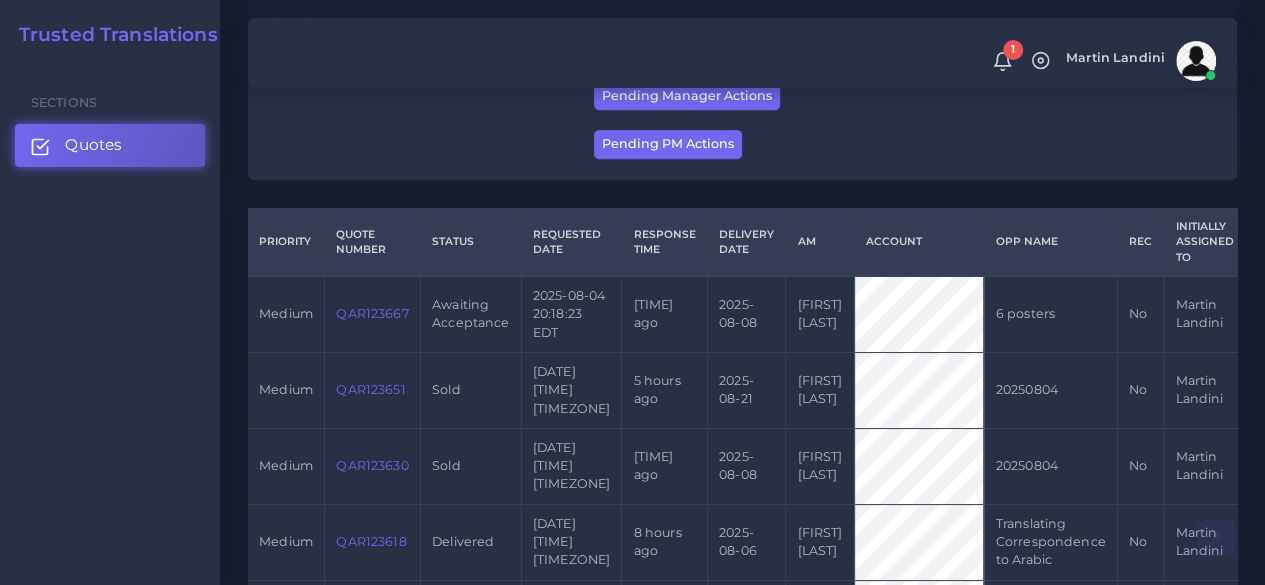 scroll, scrollTop: 403, scrollLeft: 0, axis: vertical 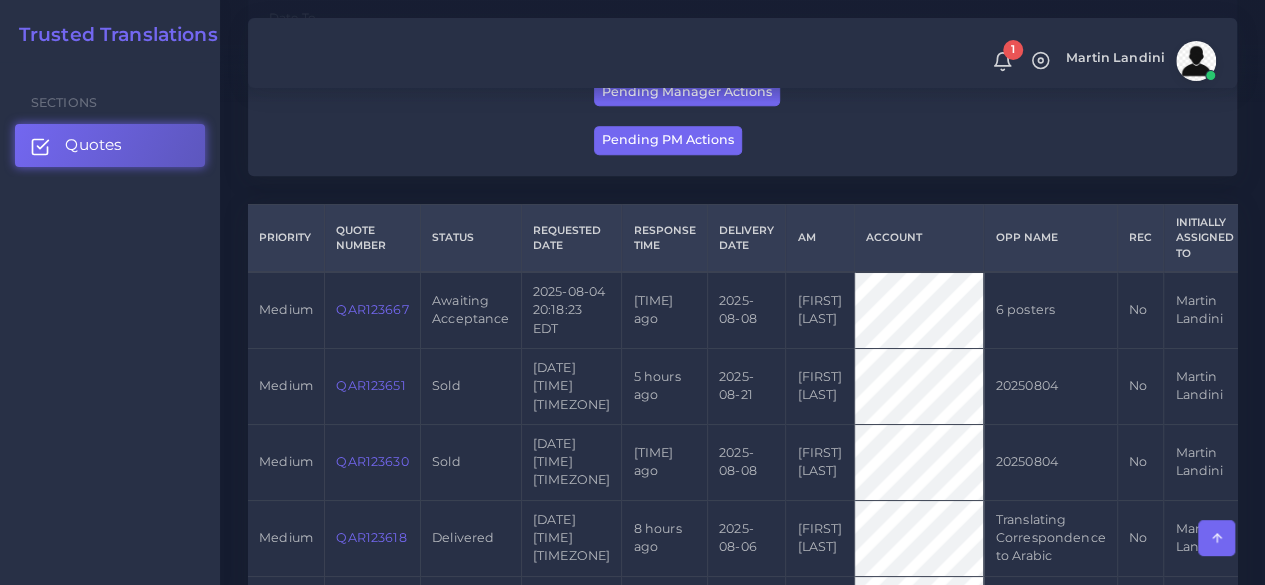 click on "QAR123667" at bounding box center [372, 309] 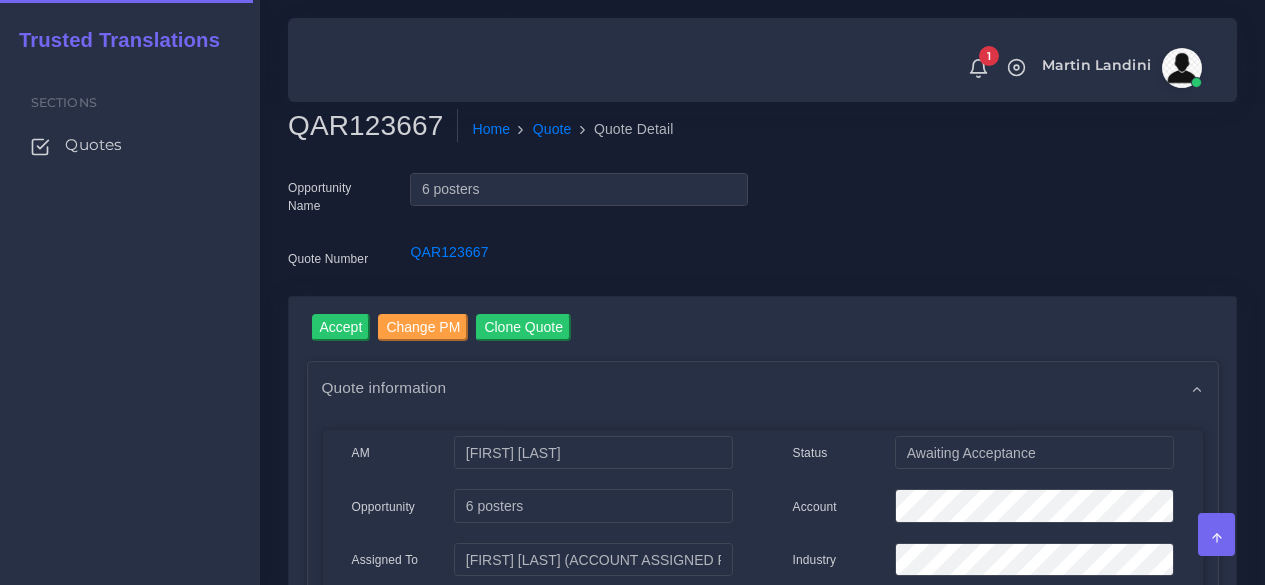 scroll, scrollTop: 0, scrollLeft: 0, axis: both 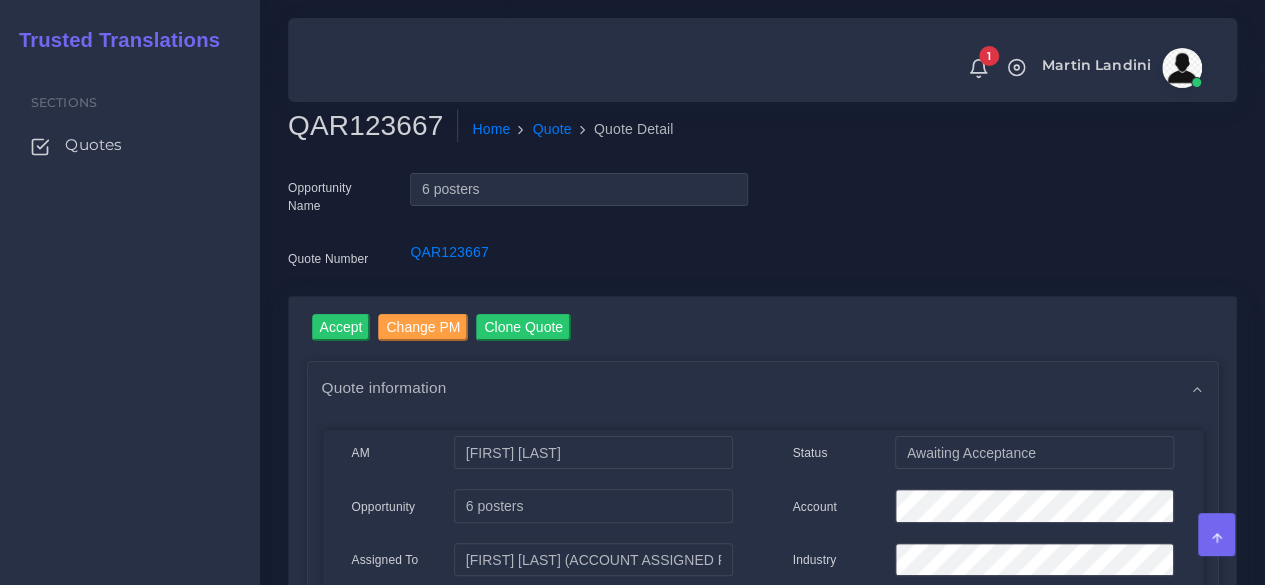 click on "QAR123667" at bounding box center (373, 126) 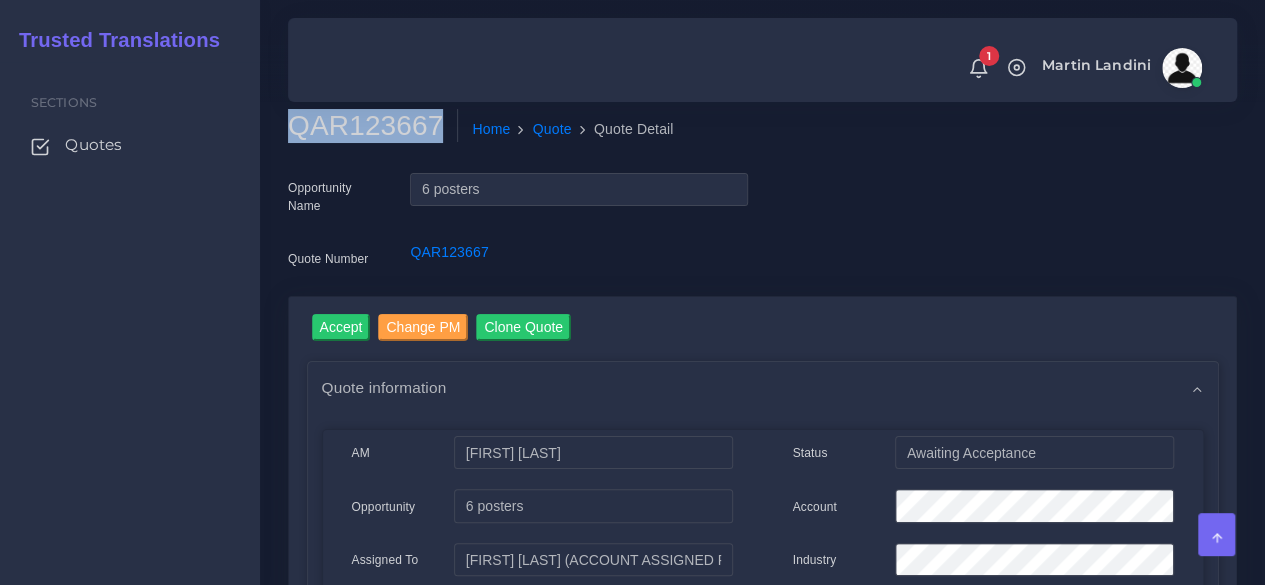 click on "QAR123667" at bounding box center [373, 126] 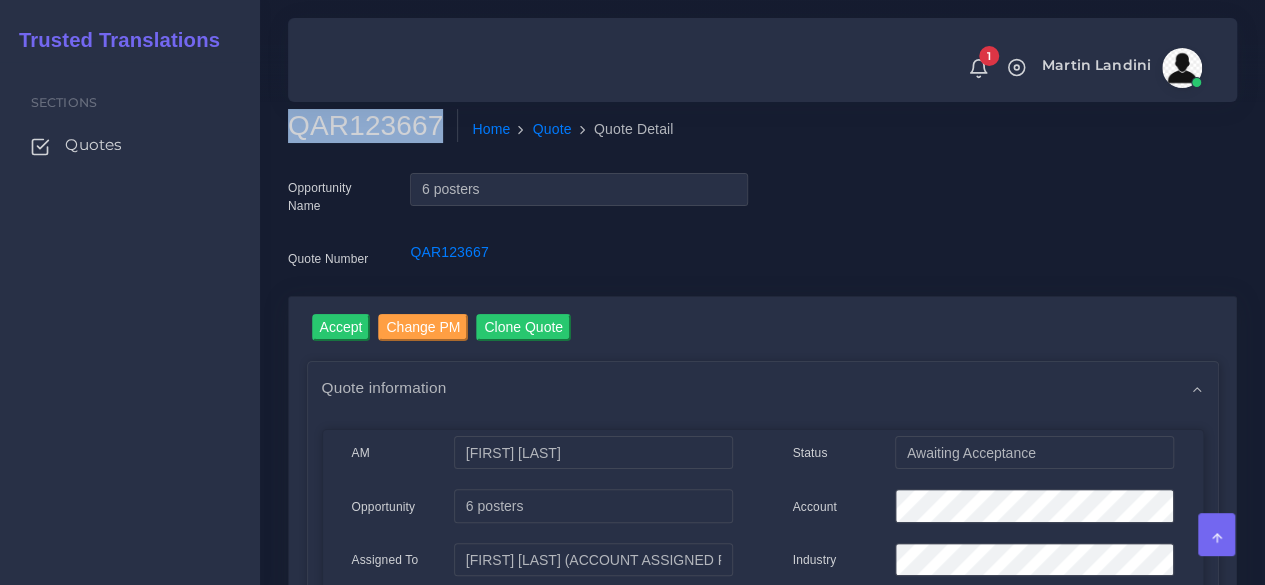 copy on "QAR123667" 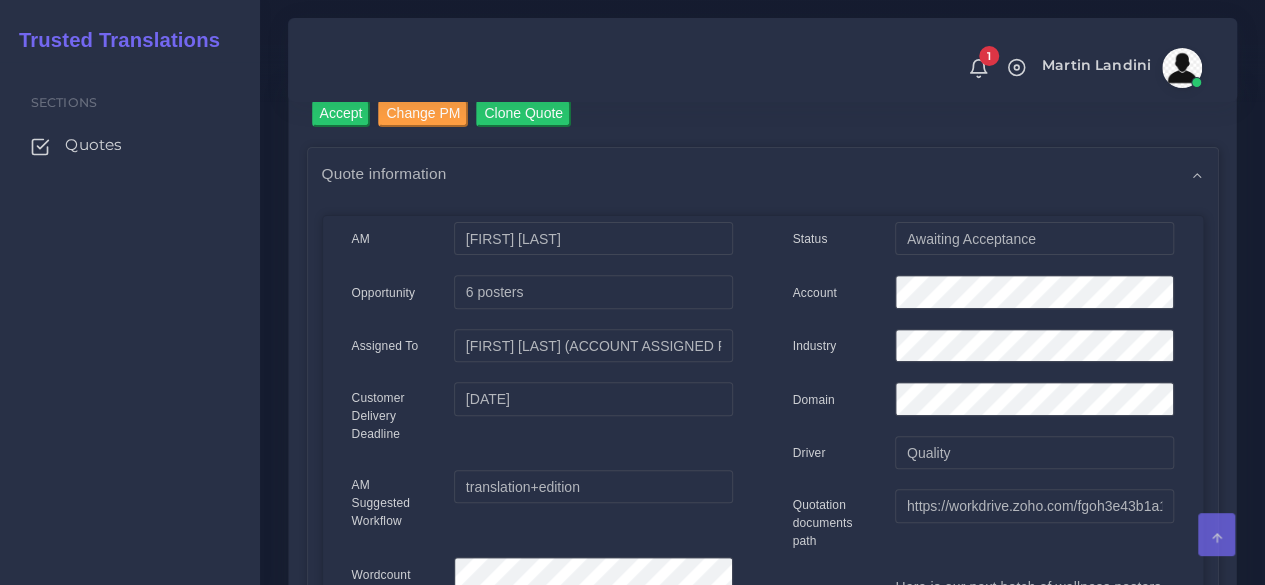scroll, scrollTop: 0, scrollLeft: 0, axis: both 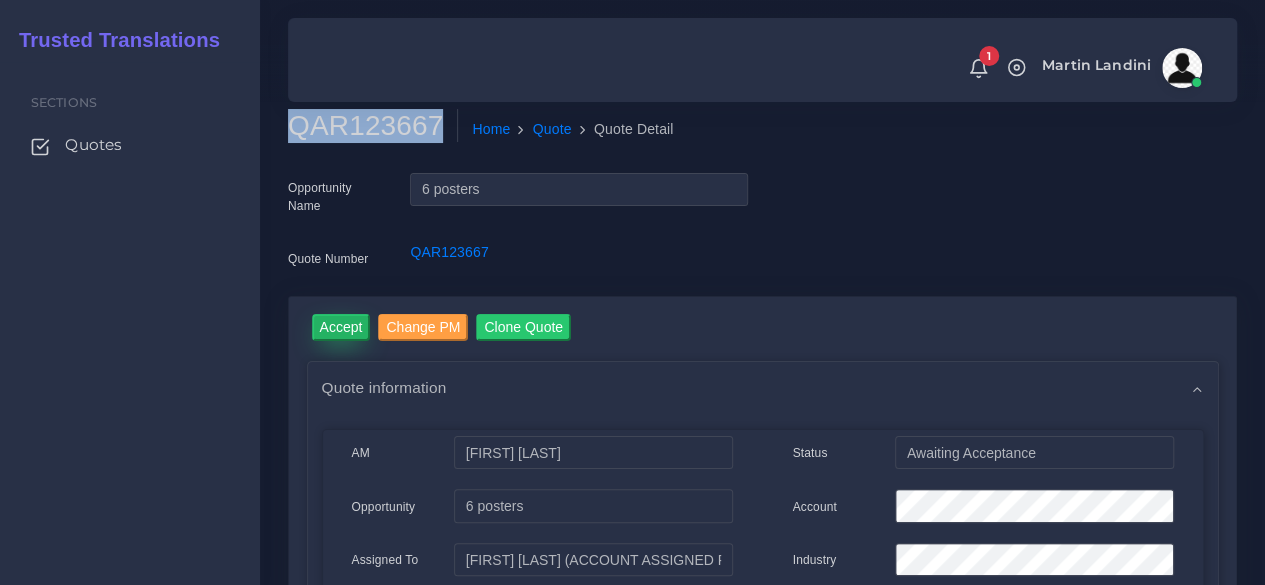 click on "Accept" at bounding box center [341, 327] 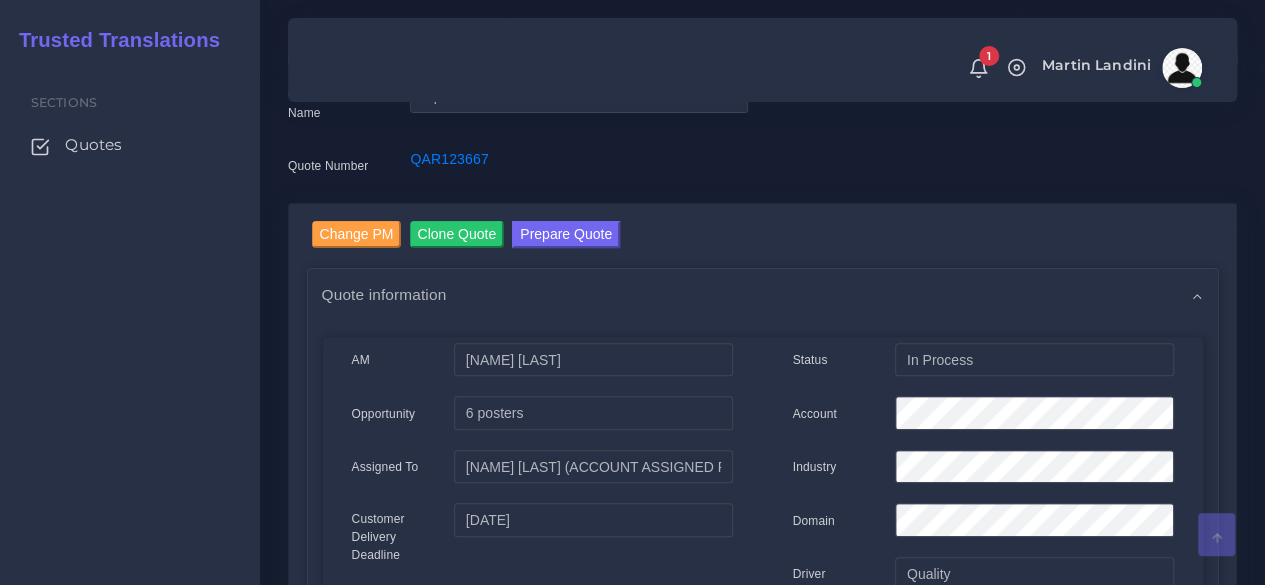 scroll, scrollTop: 165, scrollLeft: 0, axis: vertical 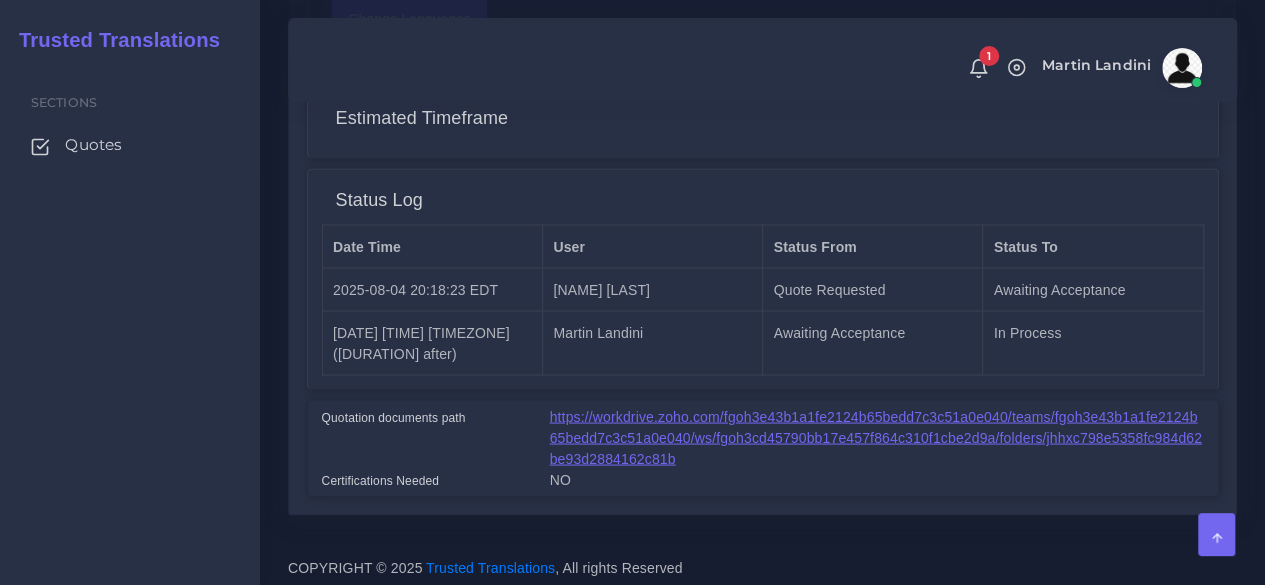 click on "https://workdrive.zoho.com/fgoh3e43b1a1fe2124b65bedd7c3c51a0e040/teams/fgoh3e43b1a1fe2124b65bedd7c3c51a0e040/ws/fgoh3cd45790bb17e457f864c310f1cbe2d9a/folders/jhhxc798e5358fc984d62be93d2884162c81b" at bounding box center (876, 437) 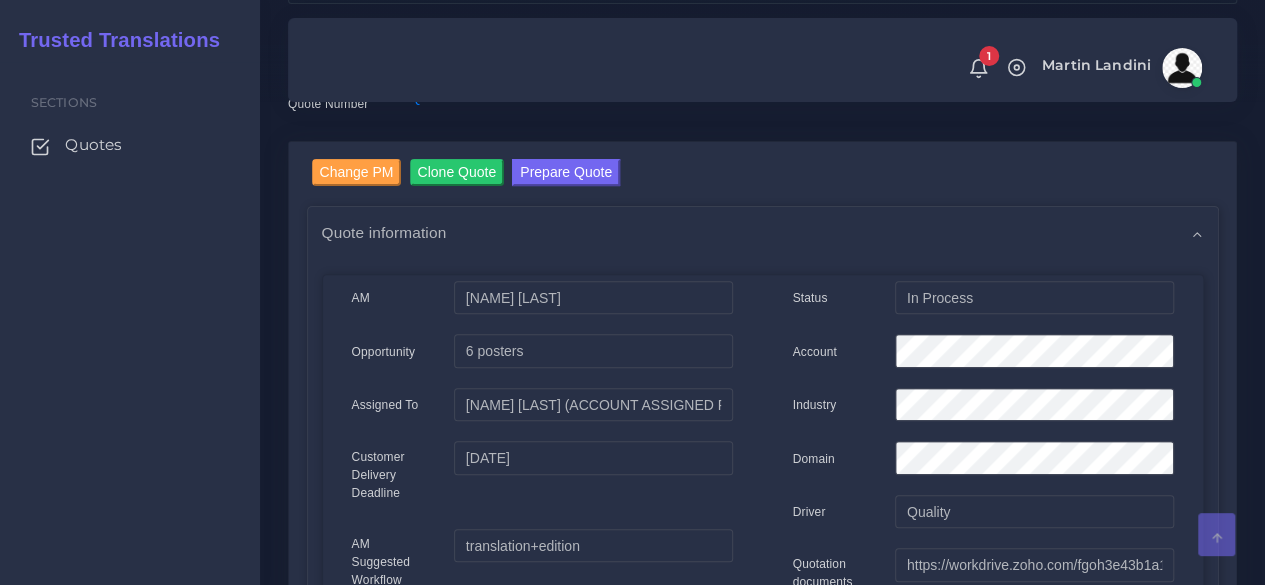 scroll, scrollTop: 0, scrollLeft: 0, axis: both 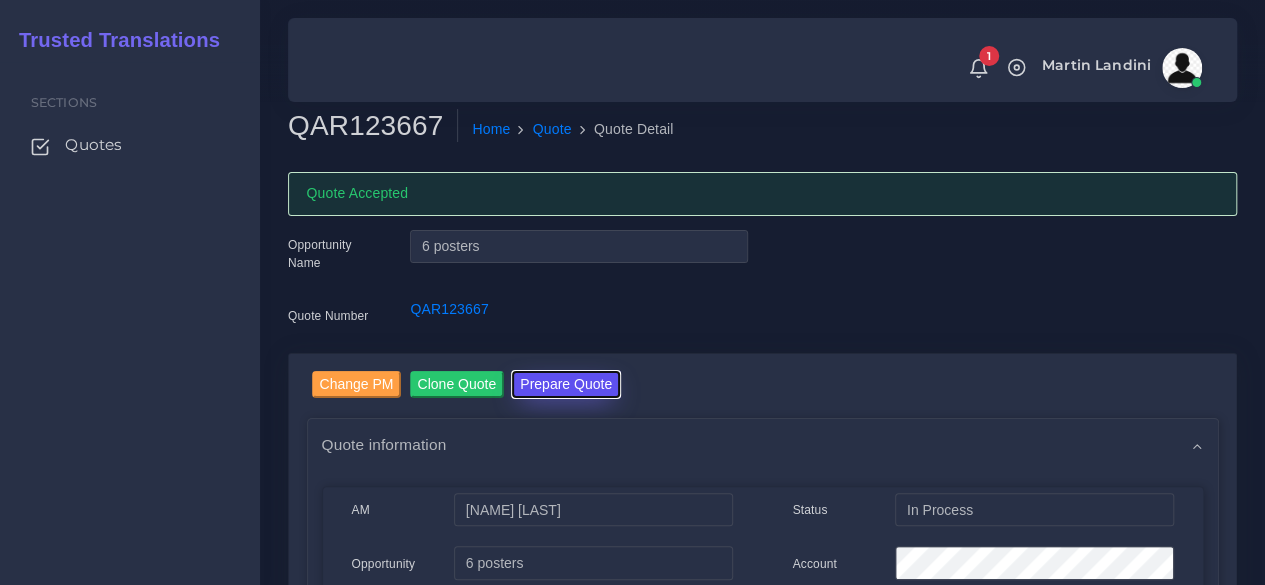 click on "Prepare Quote" at bounding box center [566, 384] 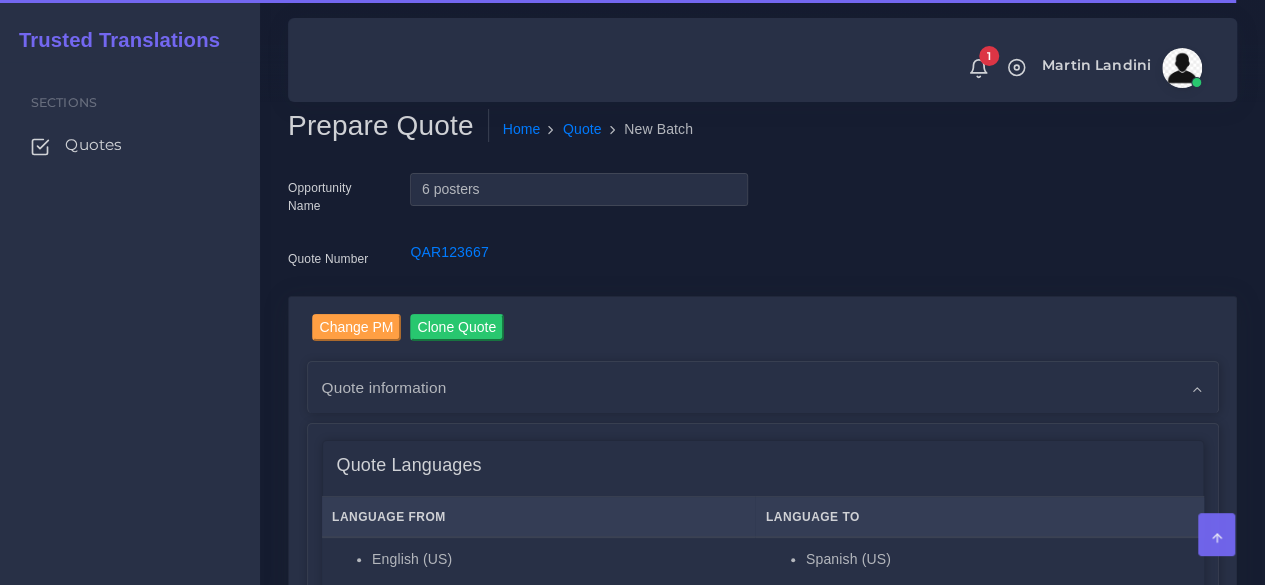 scroll, scrollTop: 455, scrollLeft: 0, axis: vertical 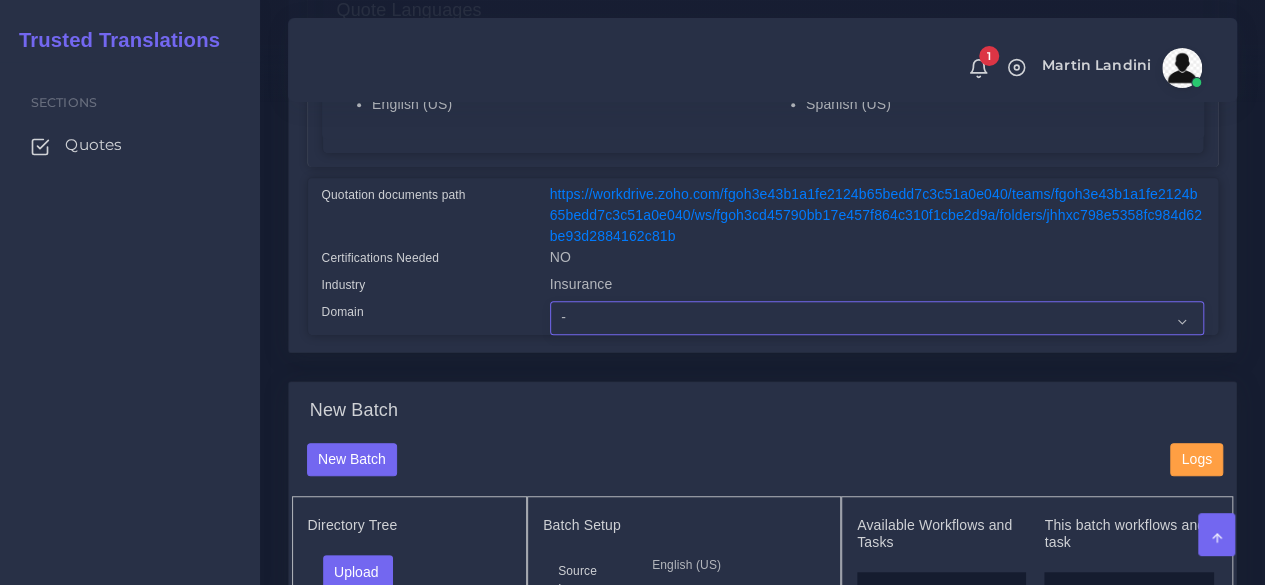 click on "-
Advertising and Media
Agriculture, Forestry and Fishing
Architecture, Building and Construction
Automotive
Chemicals
Computer Hardware
Computer Software
Consumer Electronics - Home appliances
Education
Energy, Water, Transportation and Utilities
Finance - Banking
Food Manufacturing and Services
Healthcare and Health Sciences
Hospitality, Leisure, Tourism and Arts
Human Resources - HR
Industrial Electronics
Industrial Manufacturing Insurance" at bounding box center [877, 318] 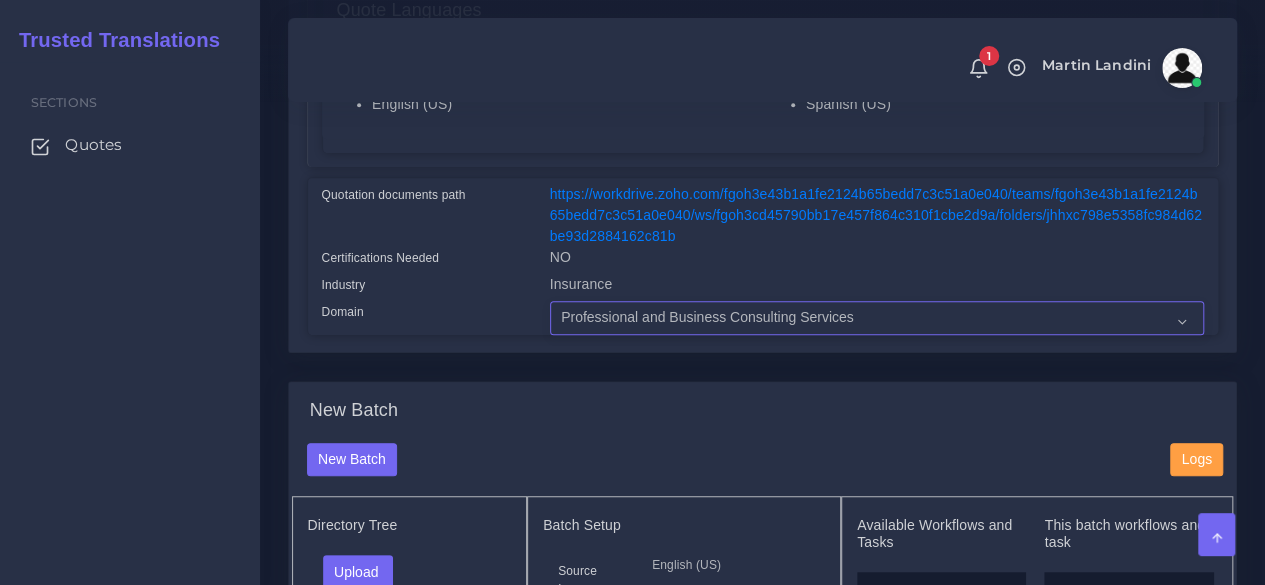 click on "-
Advertising and Media
Agriculture, Forestry and Fishing
Architecture, Building and Construction
Automotive
Chemicals
Computer Hardware
Computer Software
Consumer Electronics - Home appliances
Education
Energy, Water, Transportation and Utilities
Finance - Banking
Food Manufacturing and Services
Healthcare and Health Sciences
Hospitality, Leisure, Tourism and Arts
Human Resources - HR
Industrial Electronics
Industrial Manufacturing Insurance" at bounding box center (877, 318) 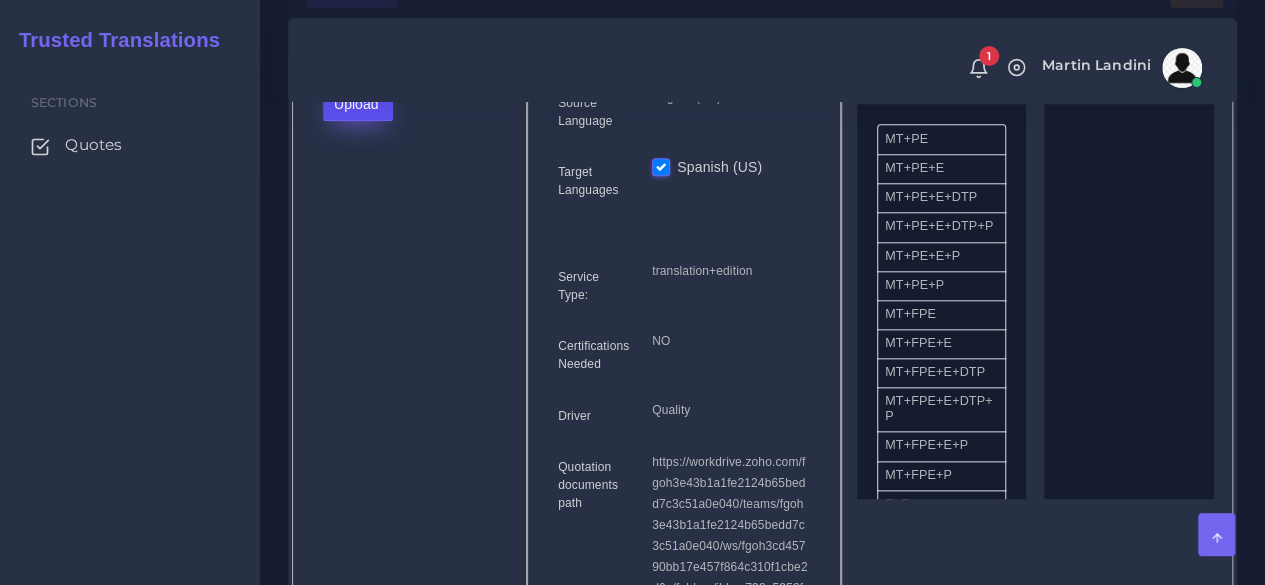 click on "Upload" at bounding box center (358, 104) 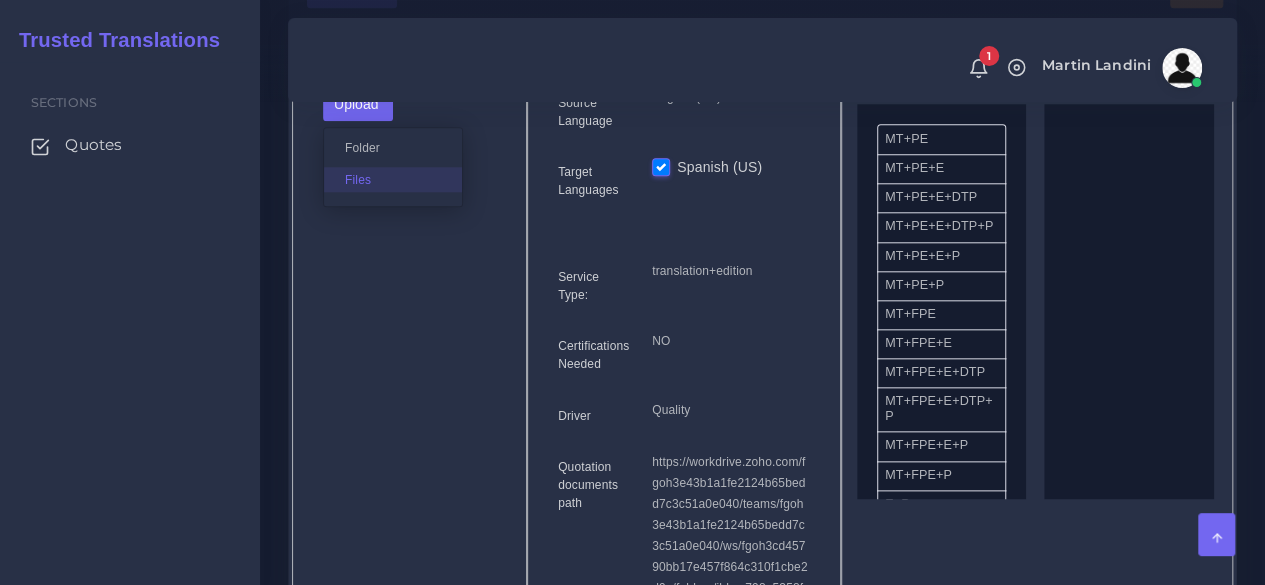 click on "Files" at bounding box center (393, 179) 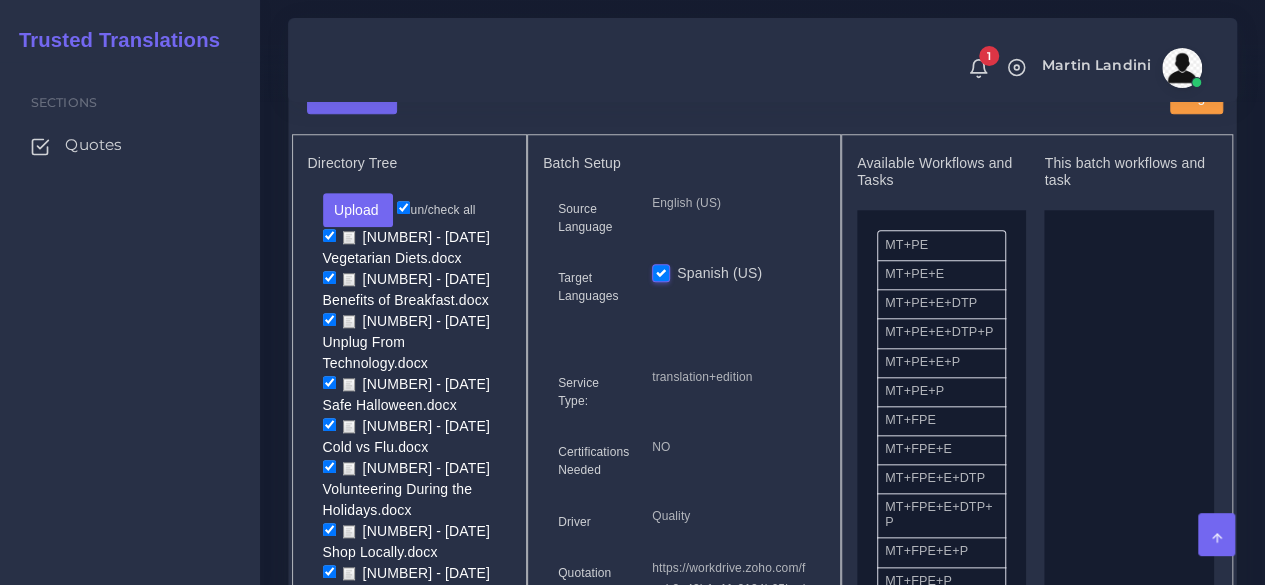 scroll, scrollTop: 809, scrollLeft: 0, axis: vertical 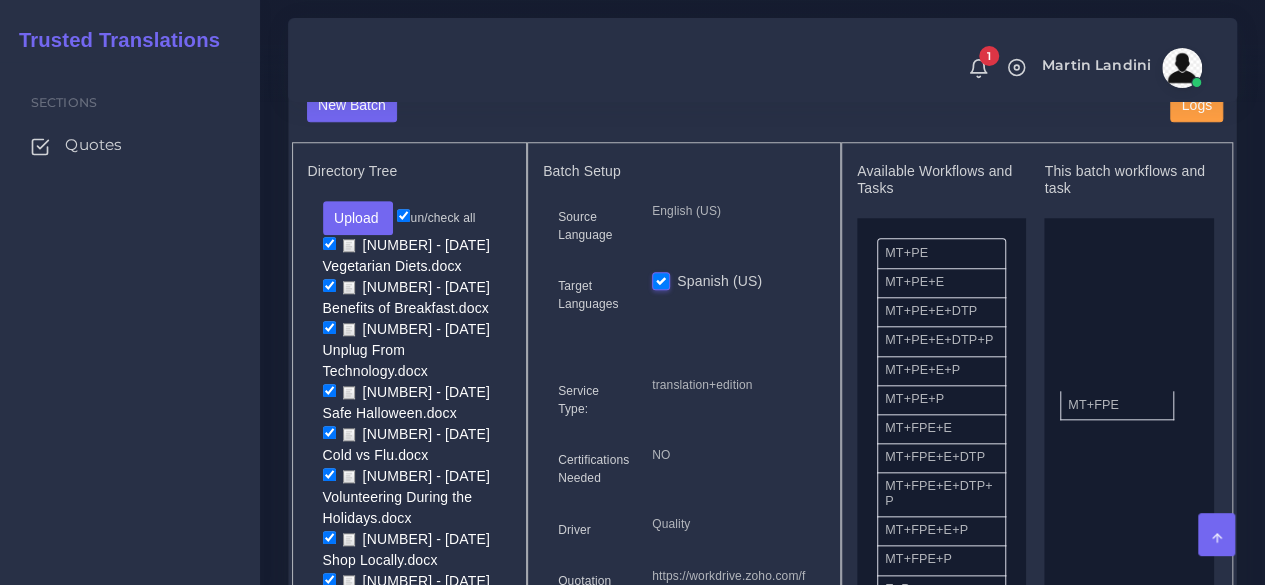 drag, startPoint x: 924, startPoint y: 437, endPoint x: 1107, endPoint y: 401, distance: 186.50737 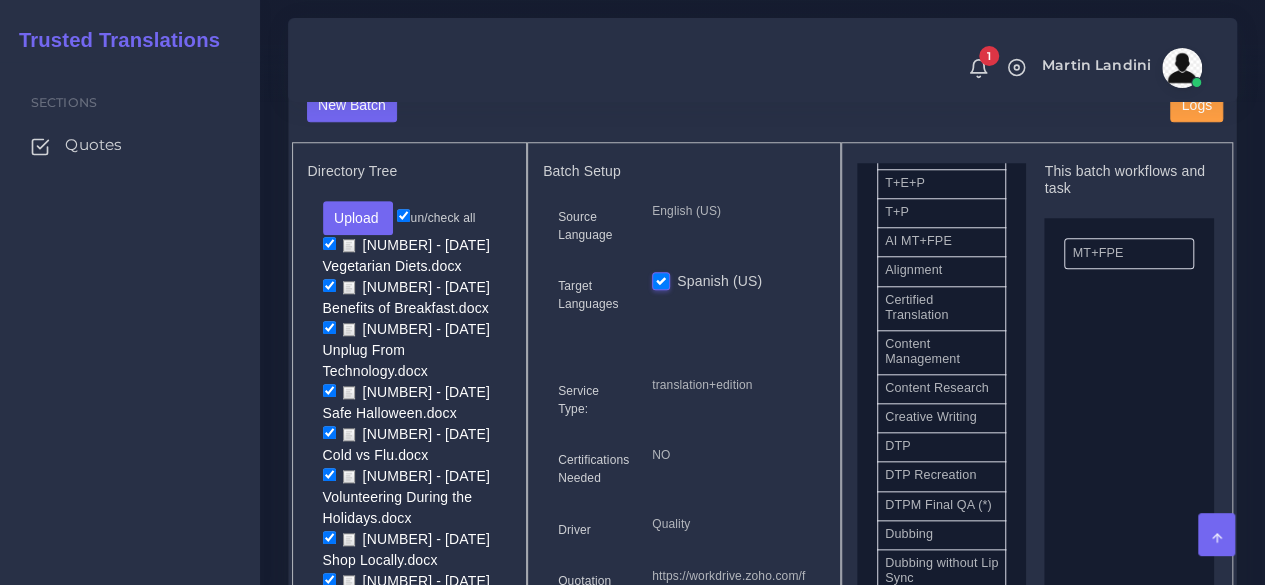 scroll, scrollTop: 523, scrollLeft: 0, axis: vertical 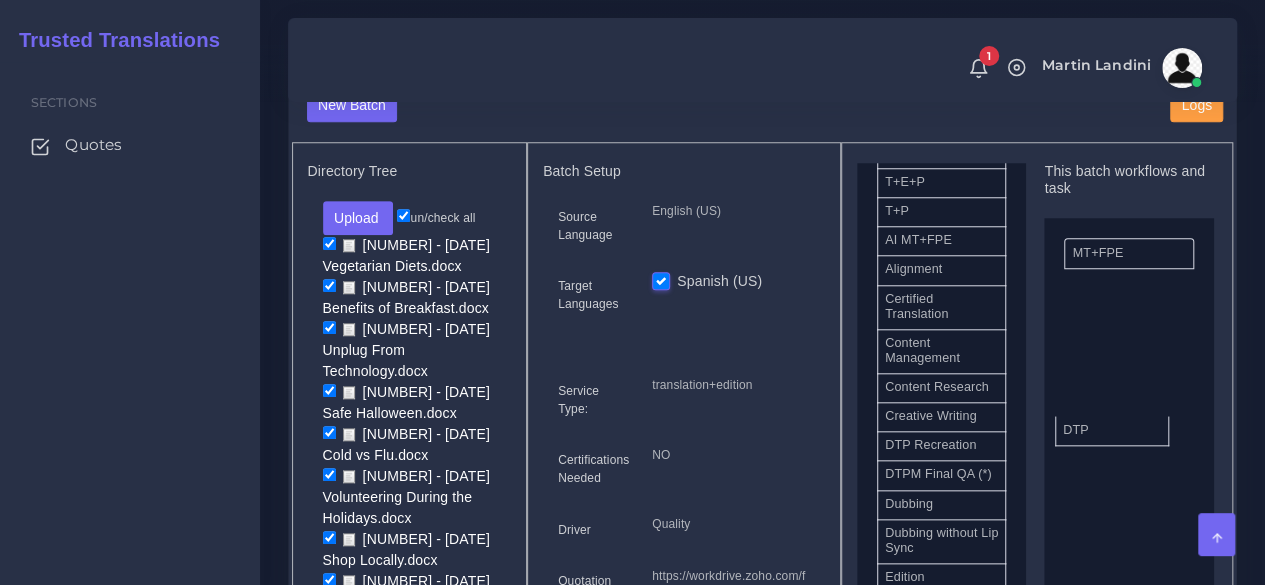 drag, startPoint x: 922, startPoint y: 469, endPoint x: 1101, endPoint y: 432, distance: 182.78403 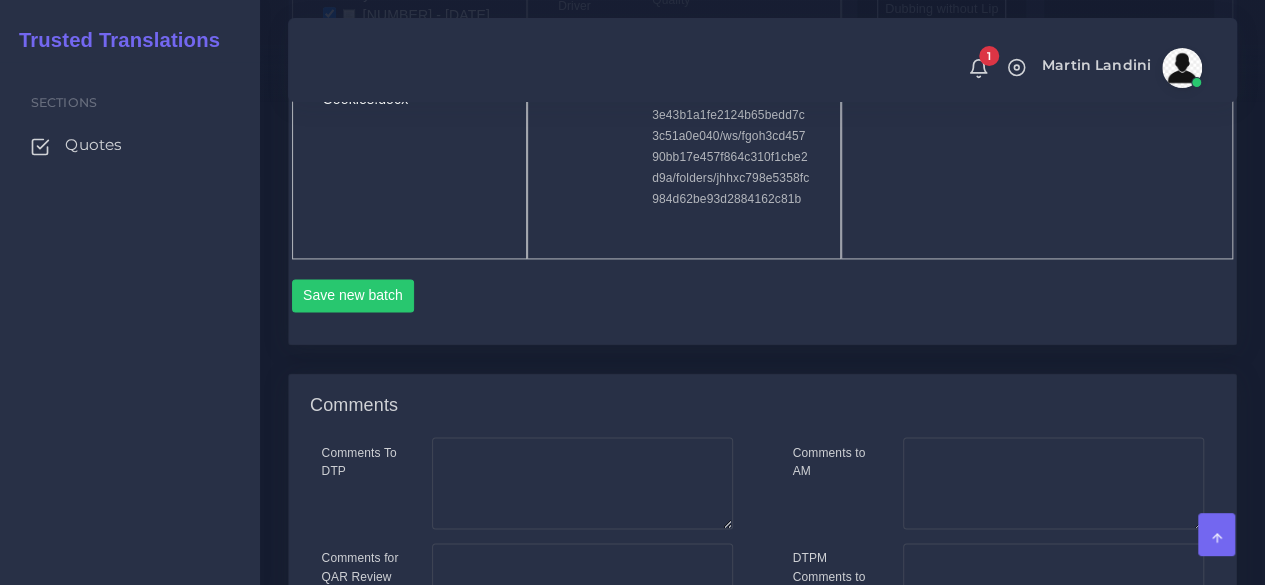 scroll, scrollTop: 1336, scrollLeft: 0, axis: vertical 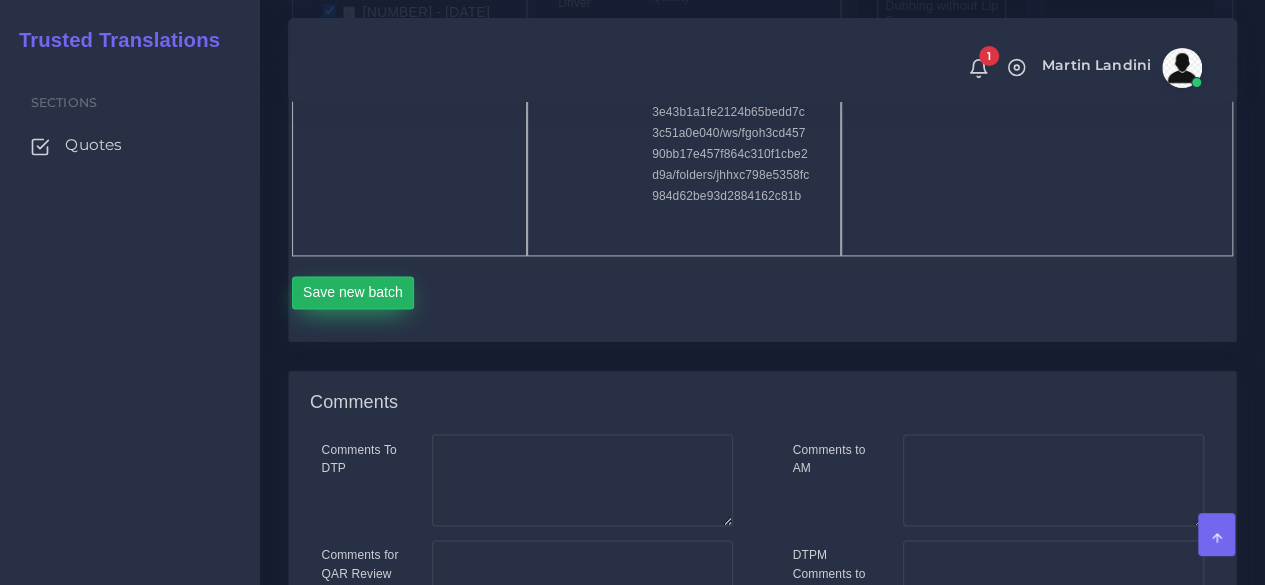 click on "Save new batch" at bounding box center [353, 293] 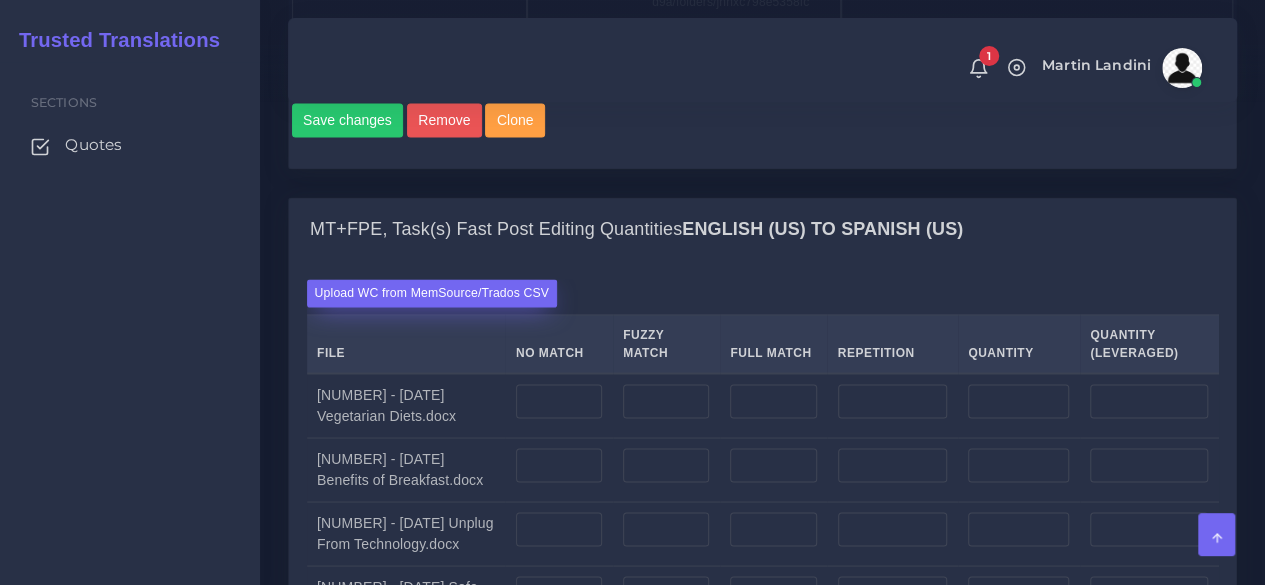 scroll, scrollTop: 1562, scrollLeft: 0, axis: vertical 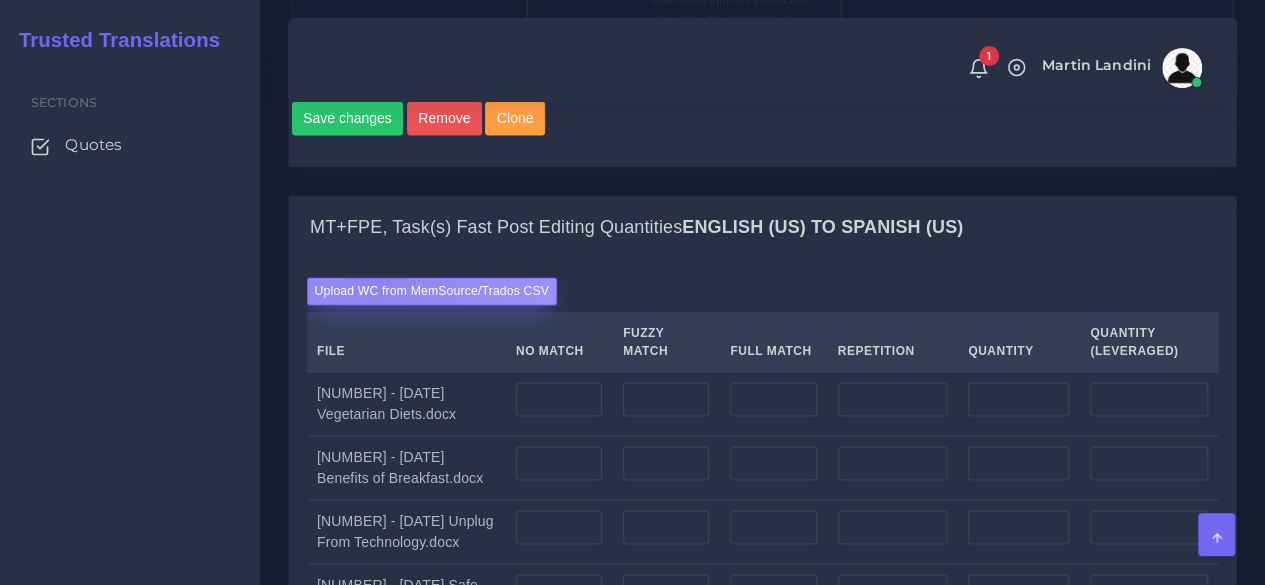 click on "Upload WC from MemSource/Trados CSV" at bounding box center (432, 290) 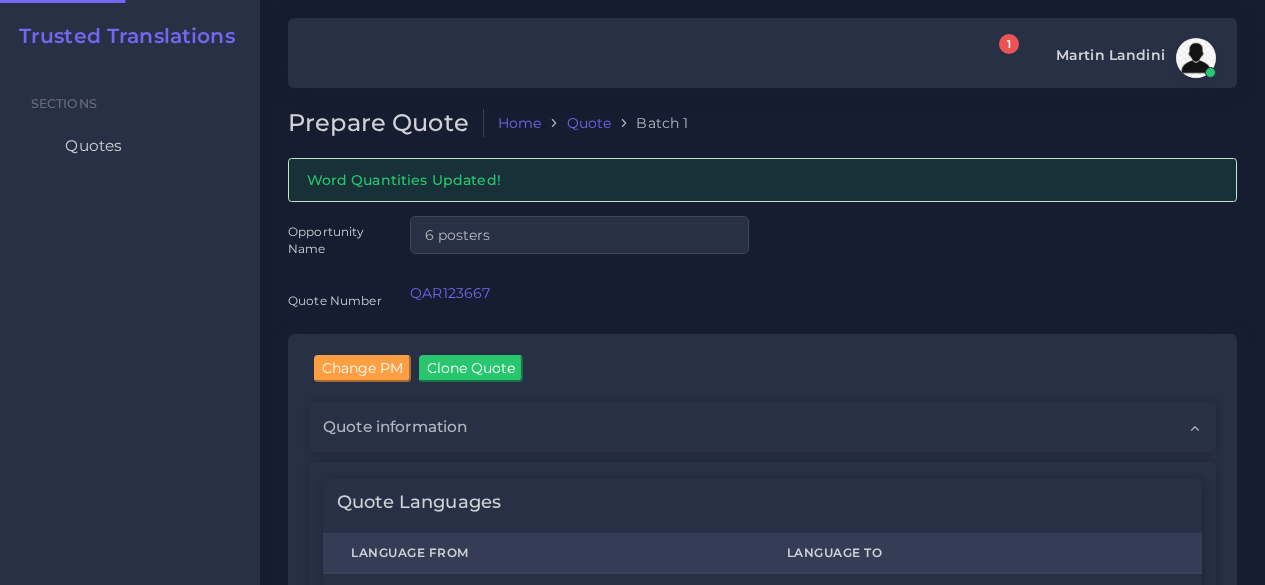 scroll, scrollTop: 0, scrollLeft: 0, axis: both 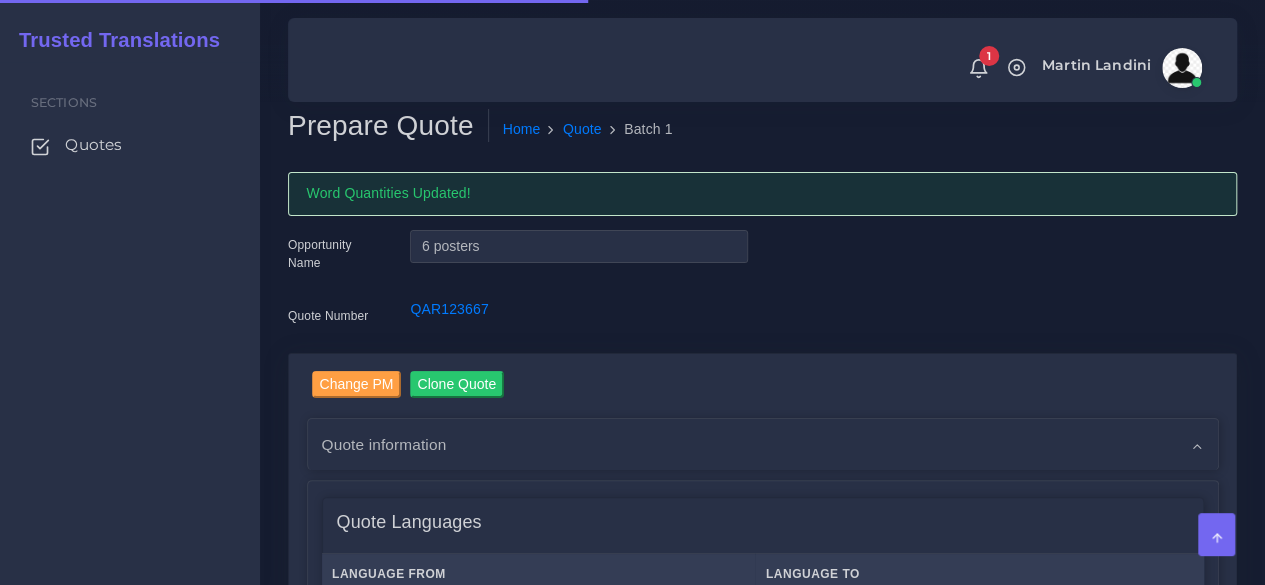 type 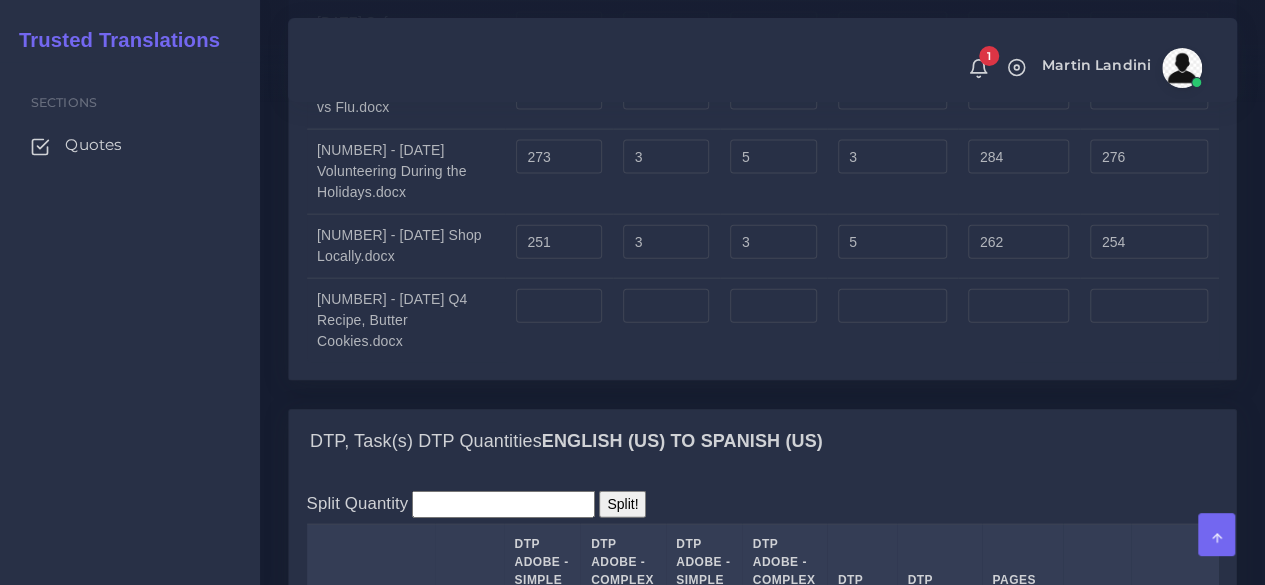 scroll, scrollTop: 2185, scrollLeft: 0, axis: vertical 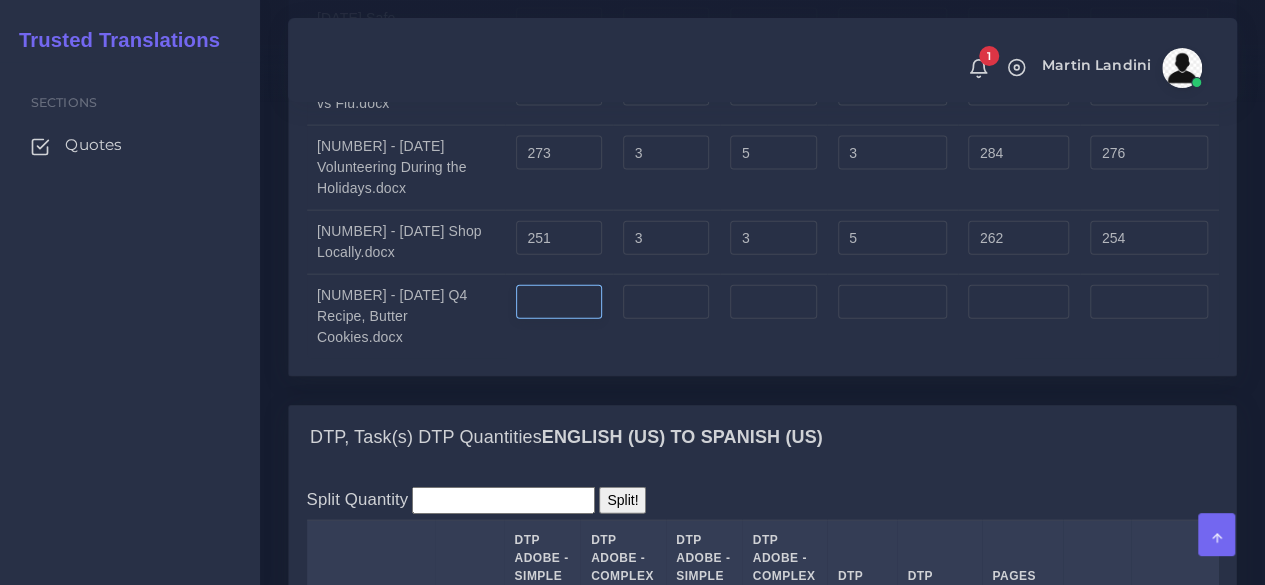 click at bounding box center [559, 302] 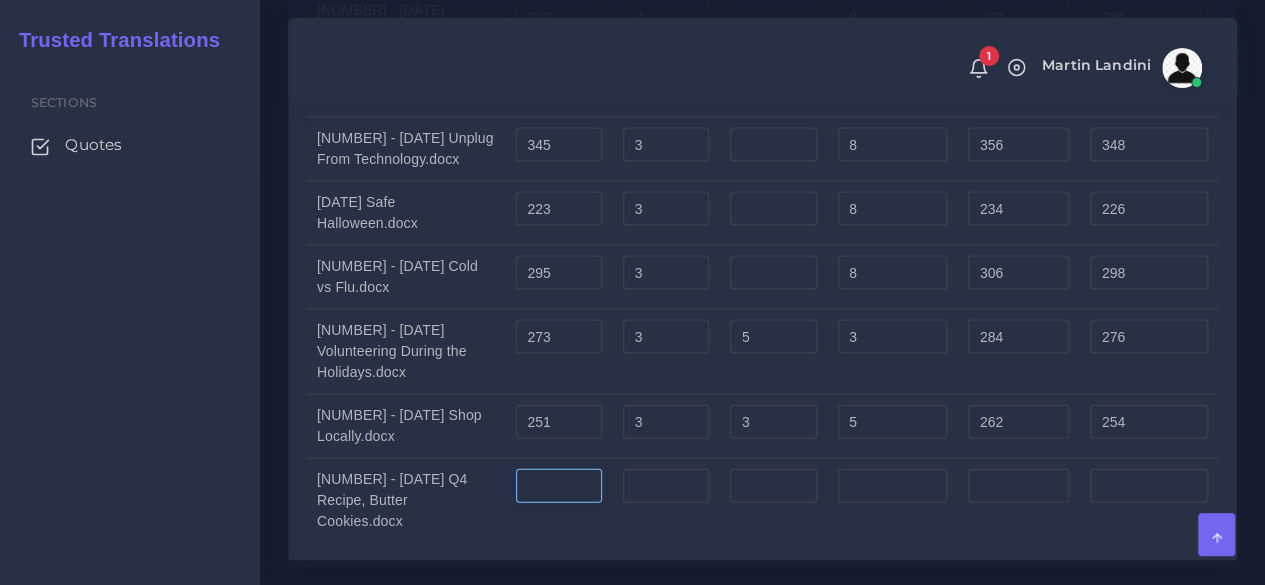 scroll, scrollTop: 1995, scrollLeft: 0, axis: vertical 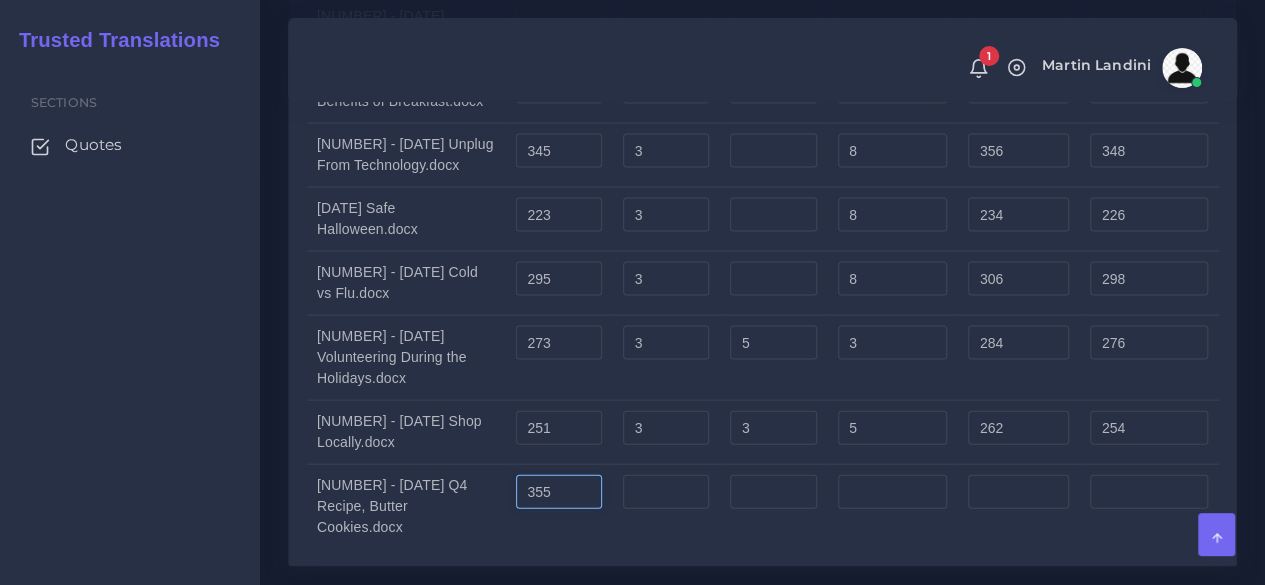 type on "355" 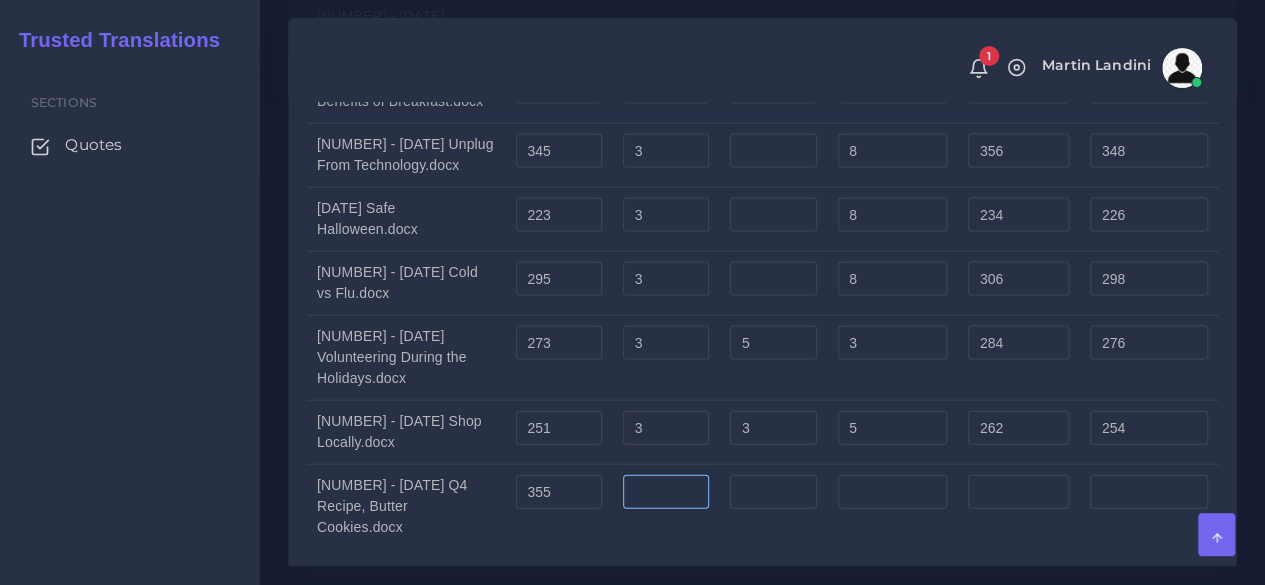 type on "355" 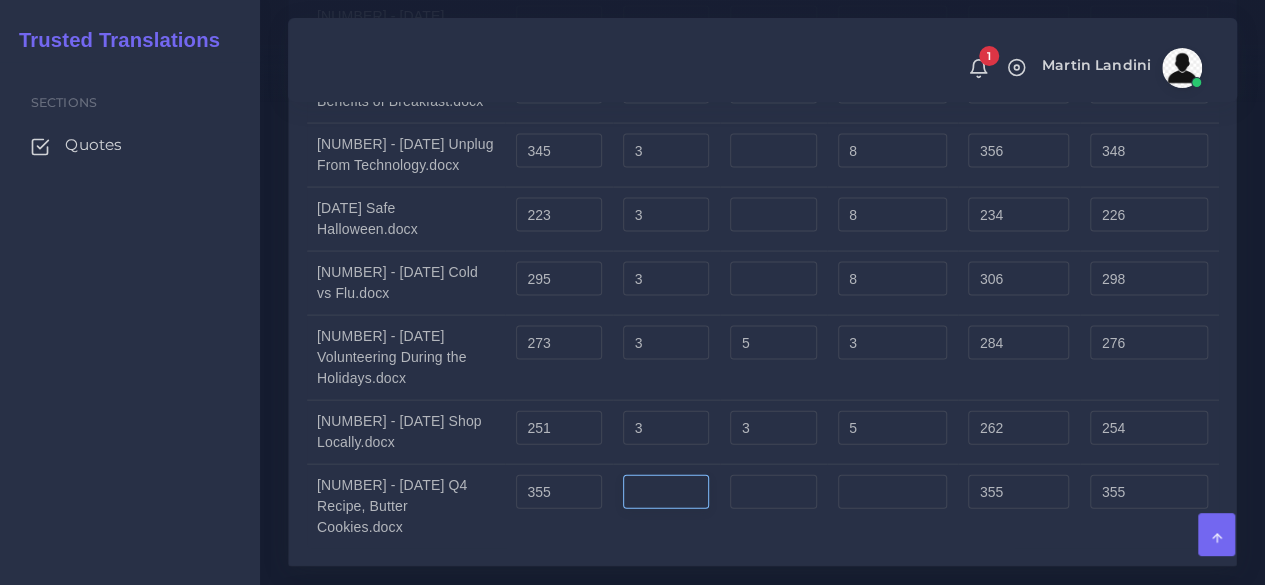 click at bounding box center [666, 492] 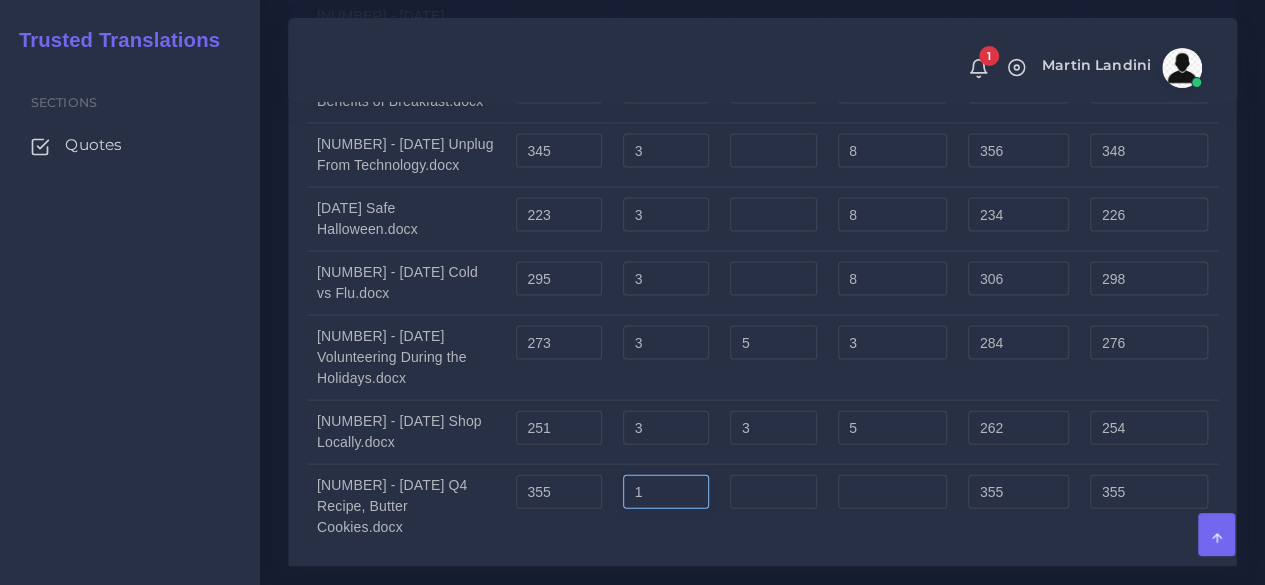 type on "1" 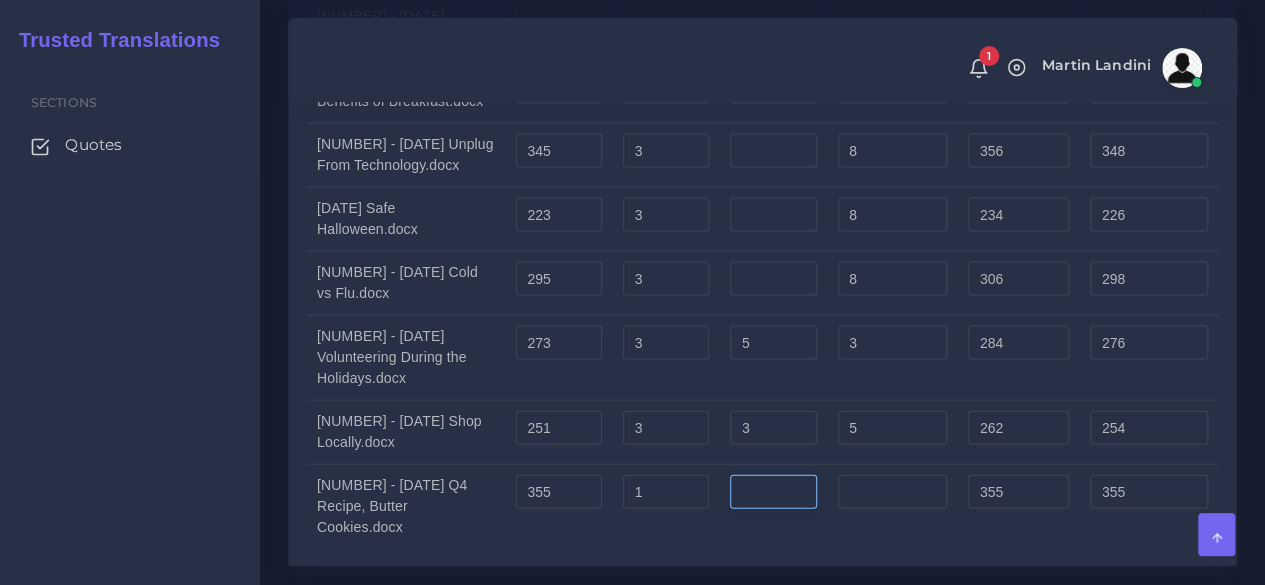 type on "356" 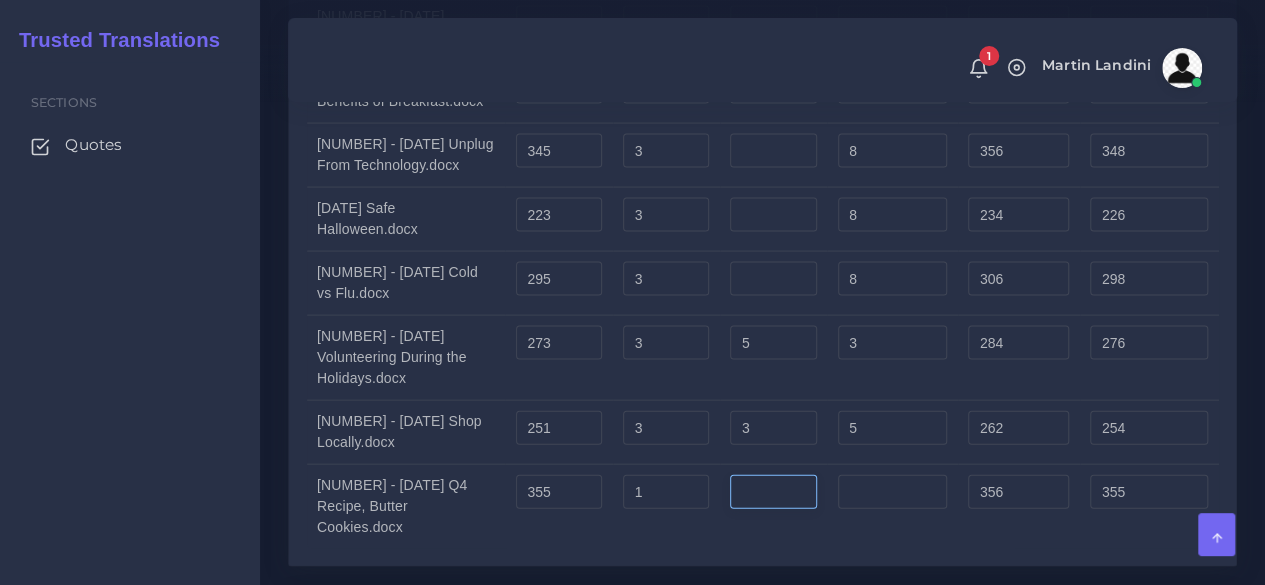 click at bounding box center [773, 492] 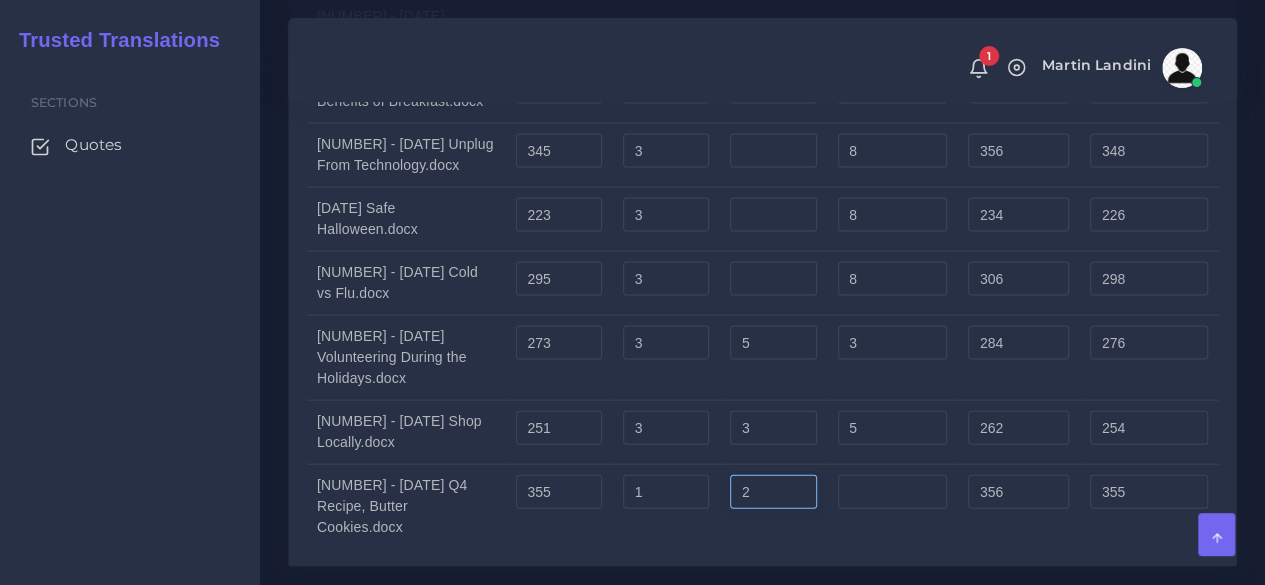 type on "2" 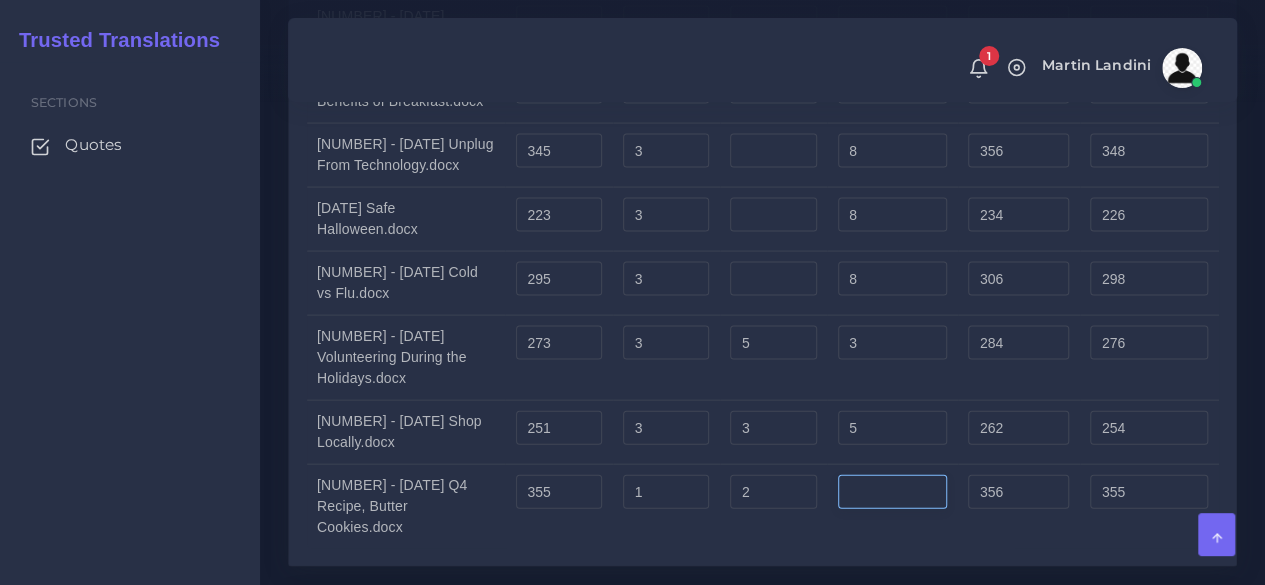 type on "358" 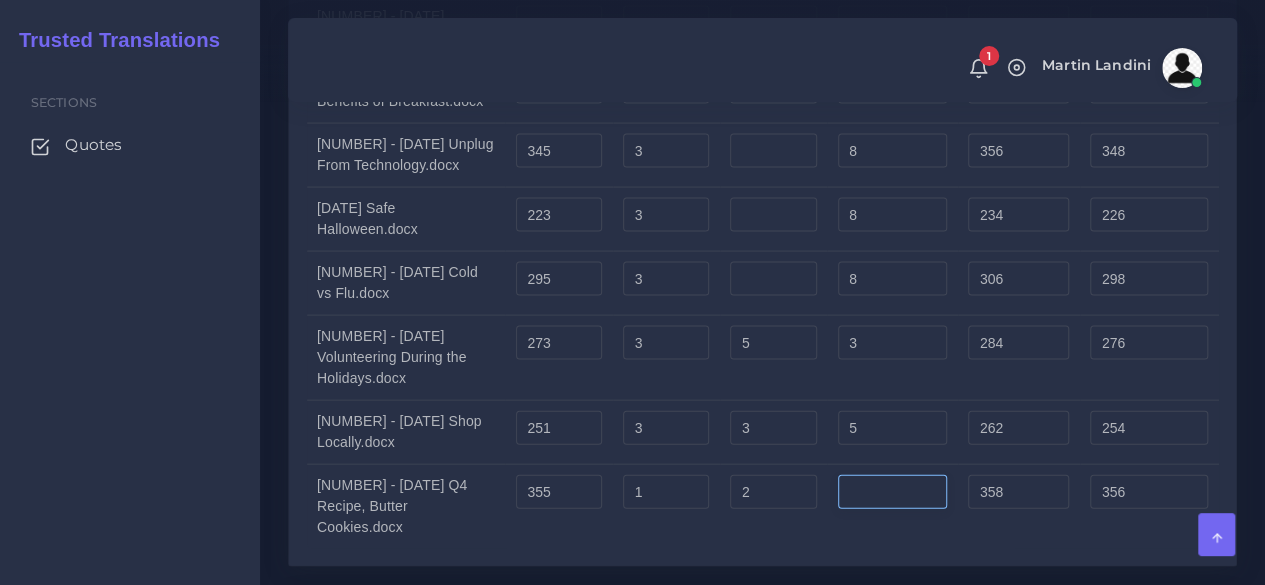 click at bounding box center (893, 492) 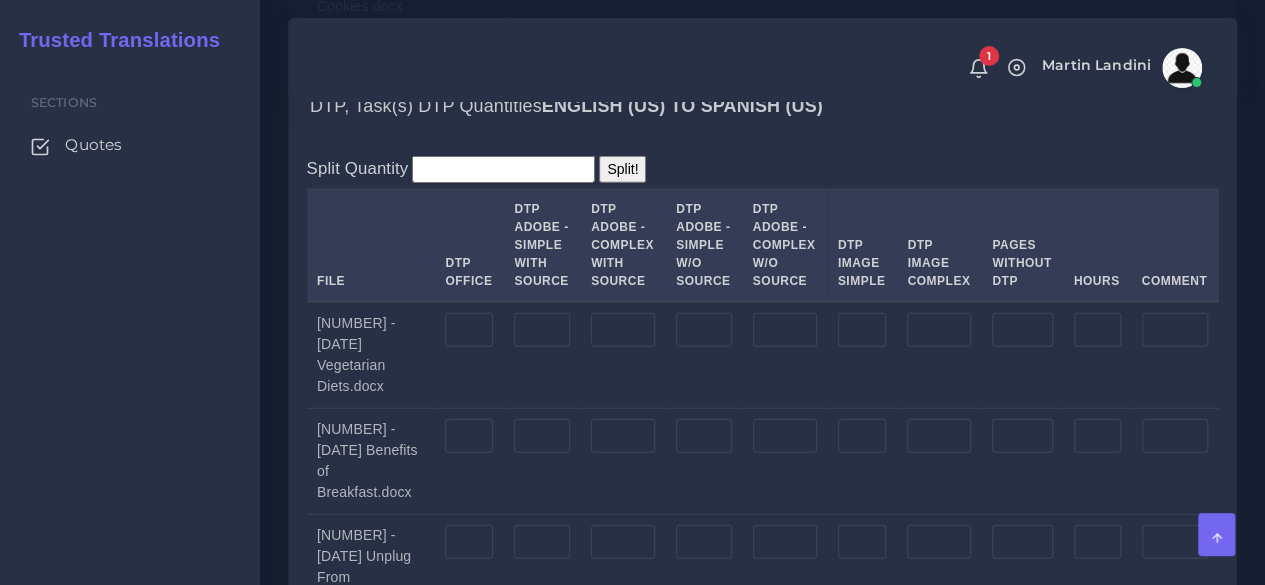 scroll, scrollTop: 2517, scrollLeft: 0, axis: vertical 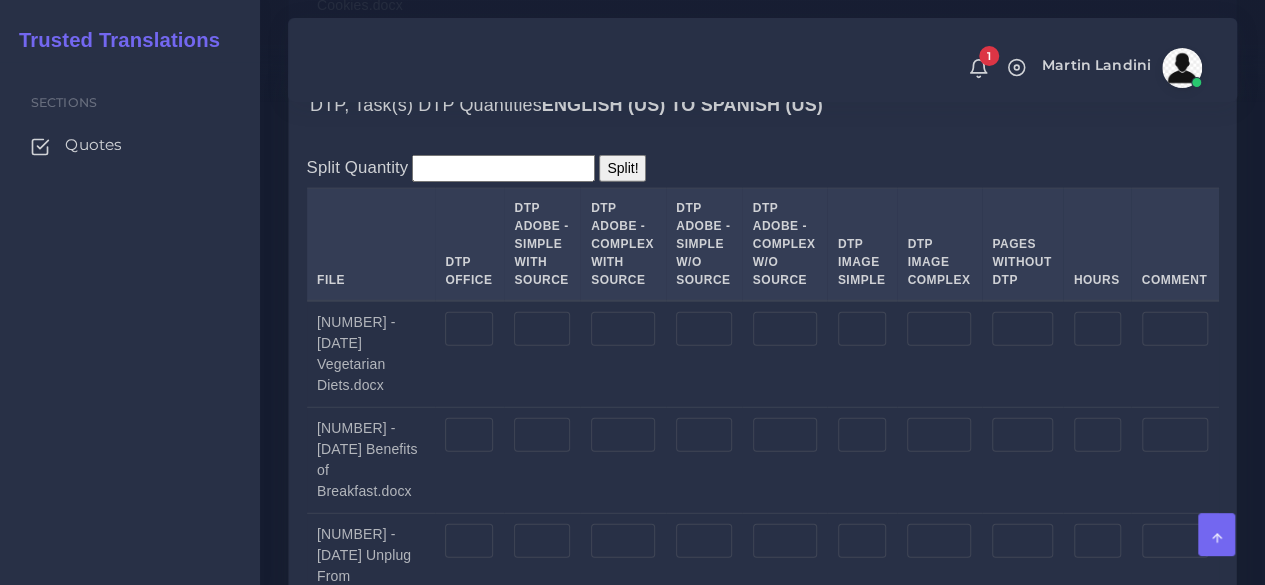 type on "4" 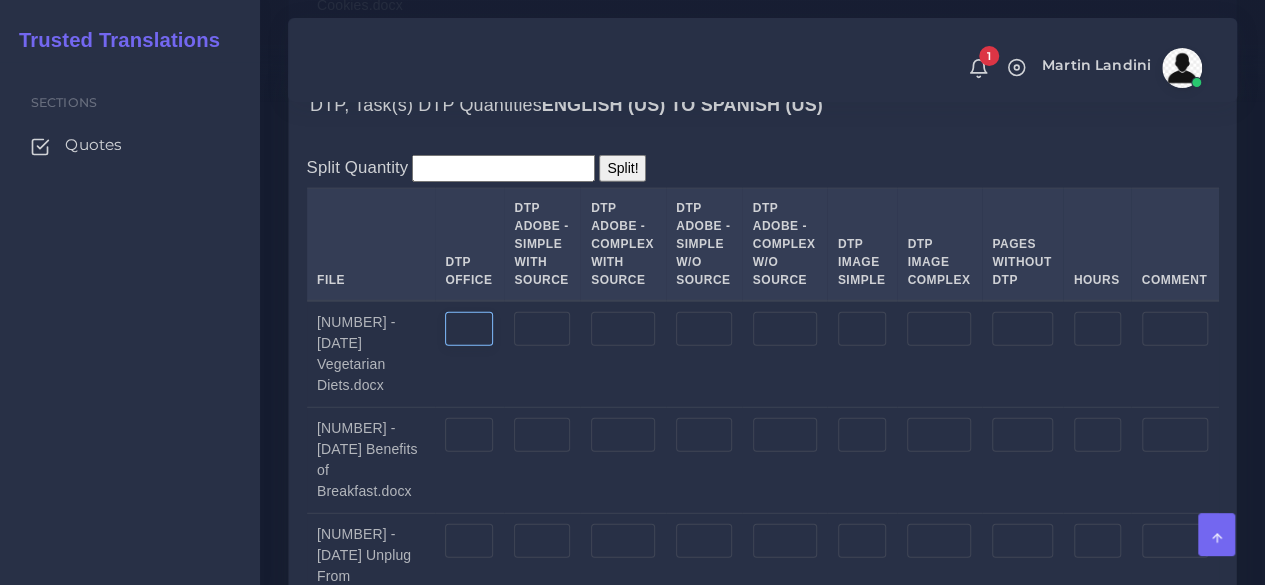 type on "362" 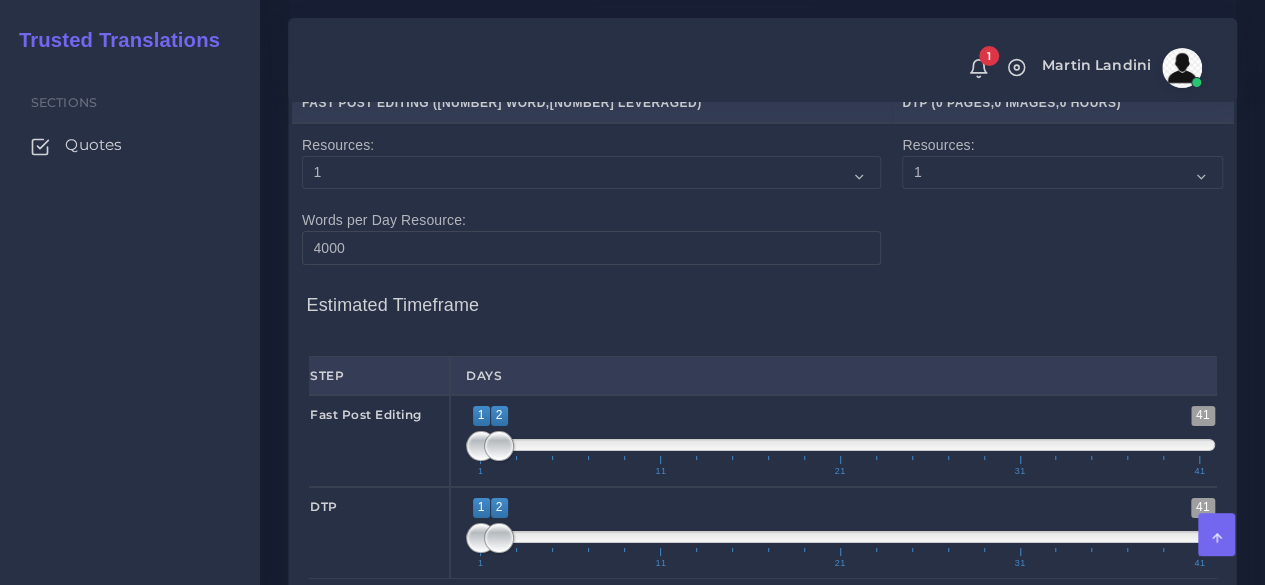 scroll, scrollTop: 3642, scrollLeft: 0, axis: vertical 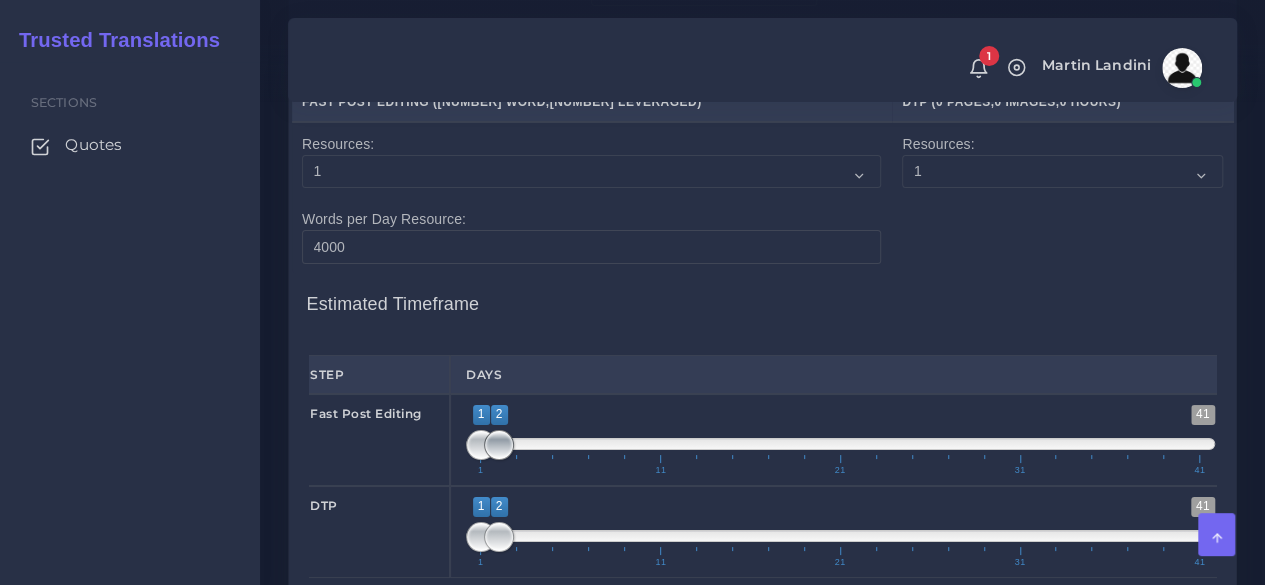 type on "8" 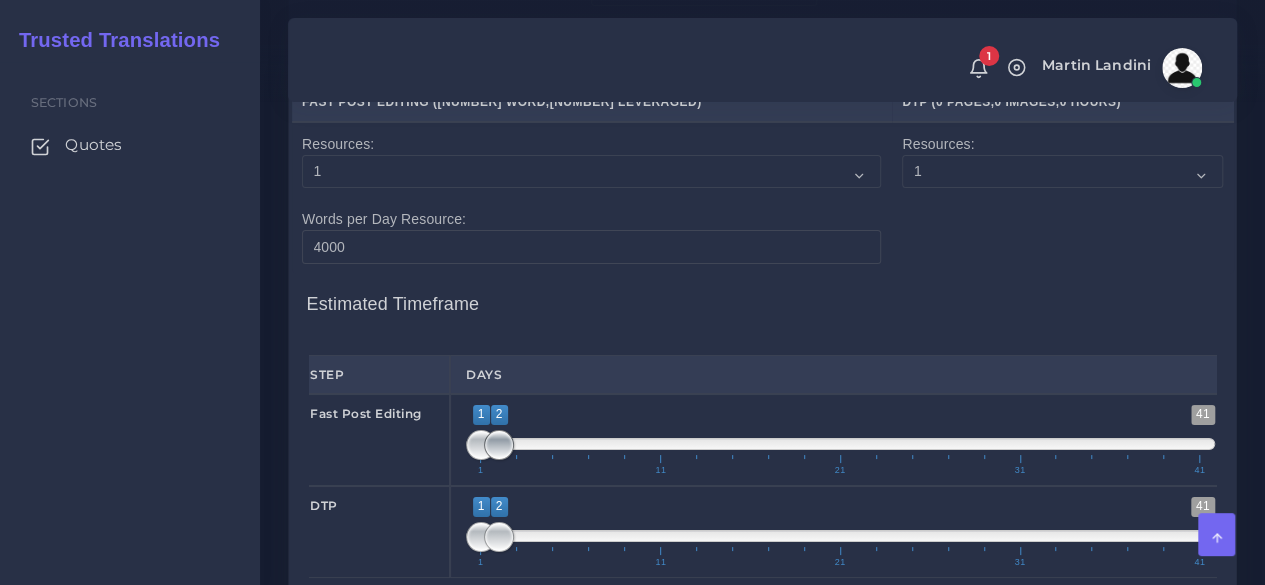 type on "1;1" 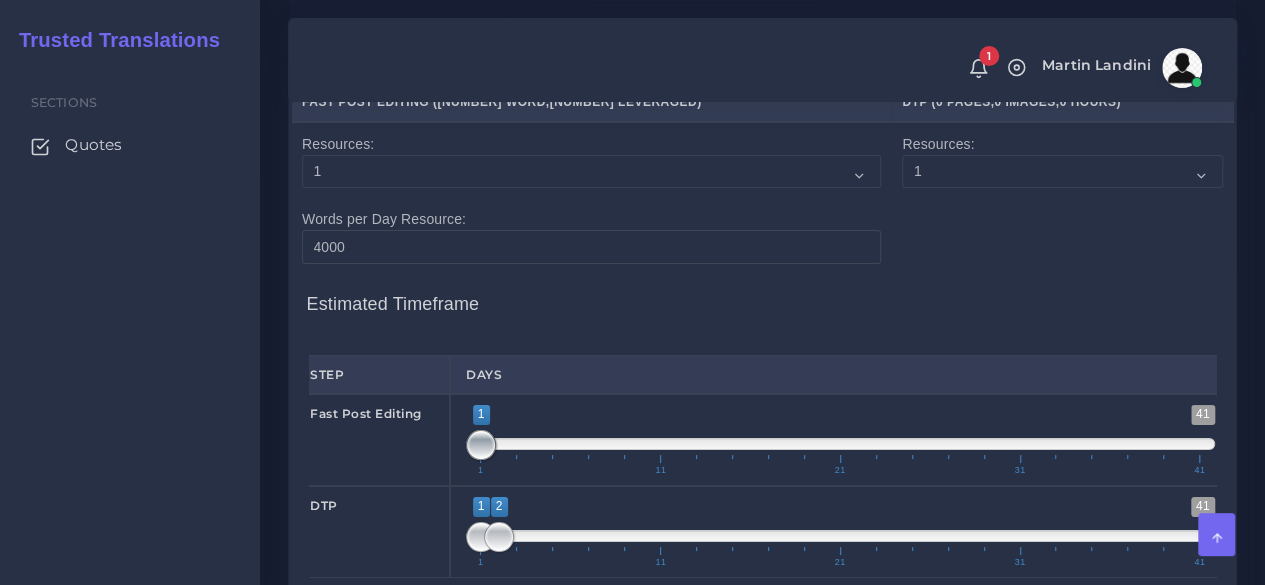 drag, startPoint x: 502, startPoint y: 309, endPoint x: 442, endPoint y: 299, distance: 60.827625 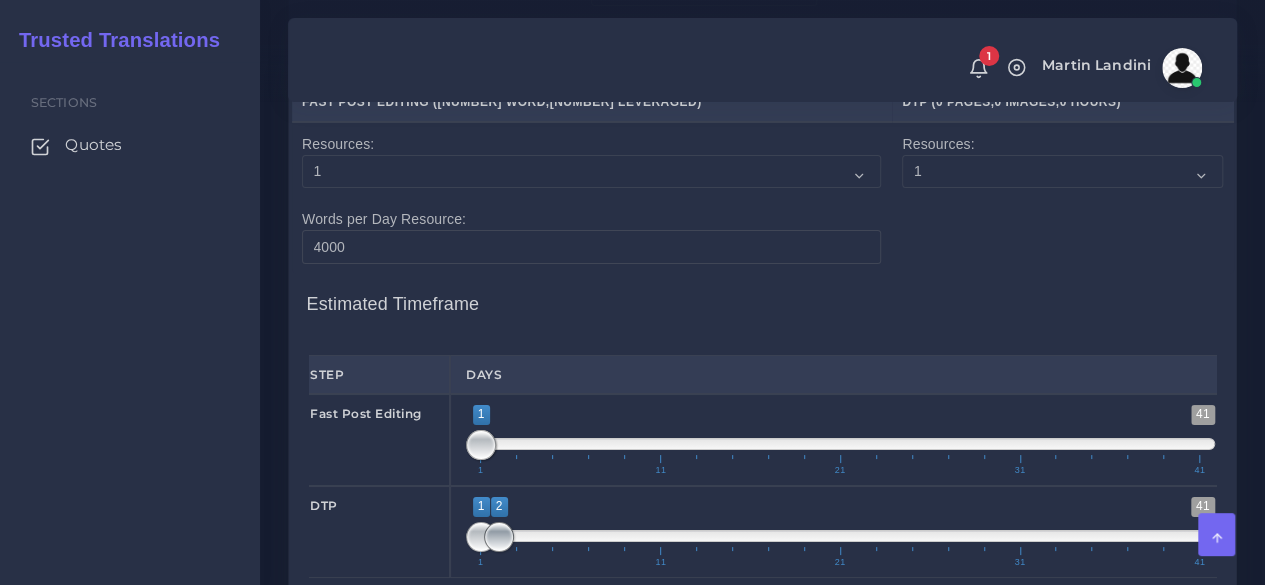 type on "1;1" 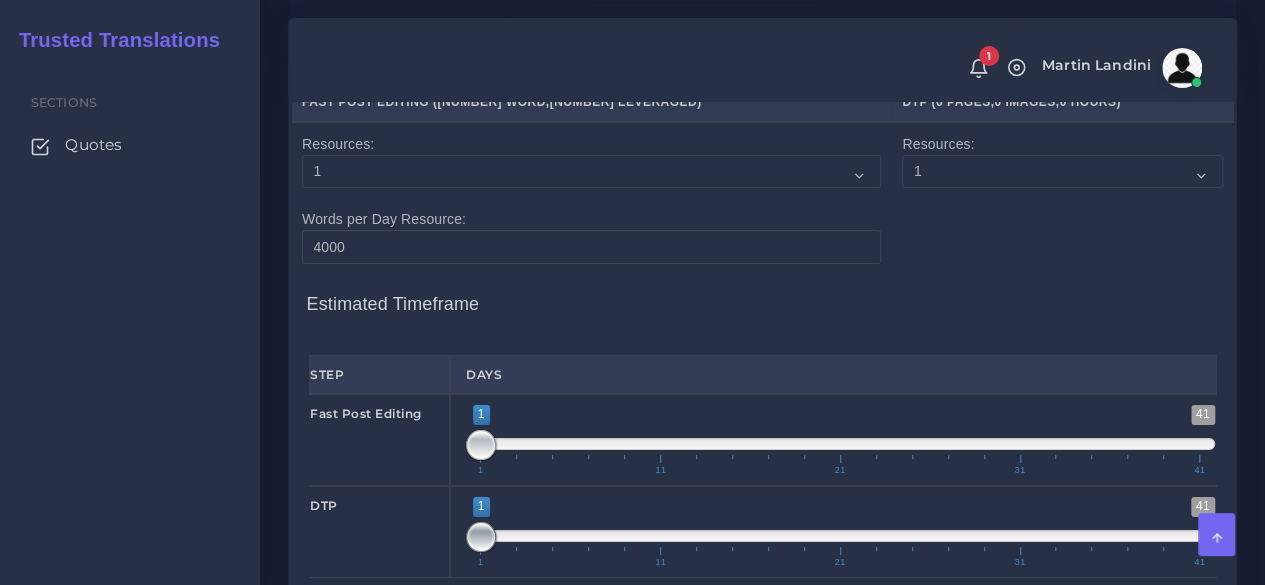 drag, startPoint x: 496, startPoint y: 401, endPoint x: 410, endPoint y: 406, distance: 86.145226 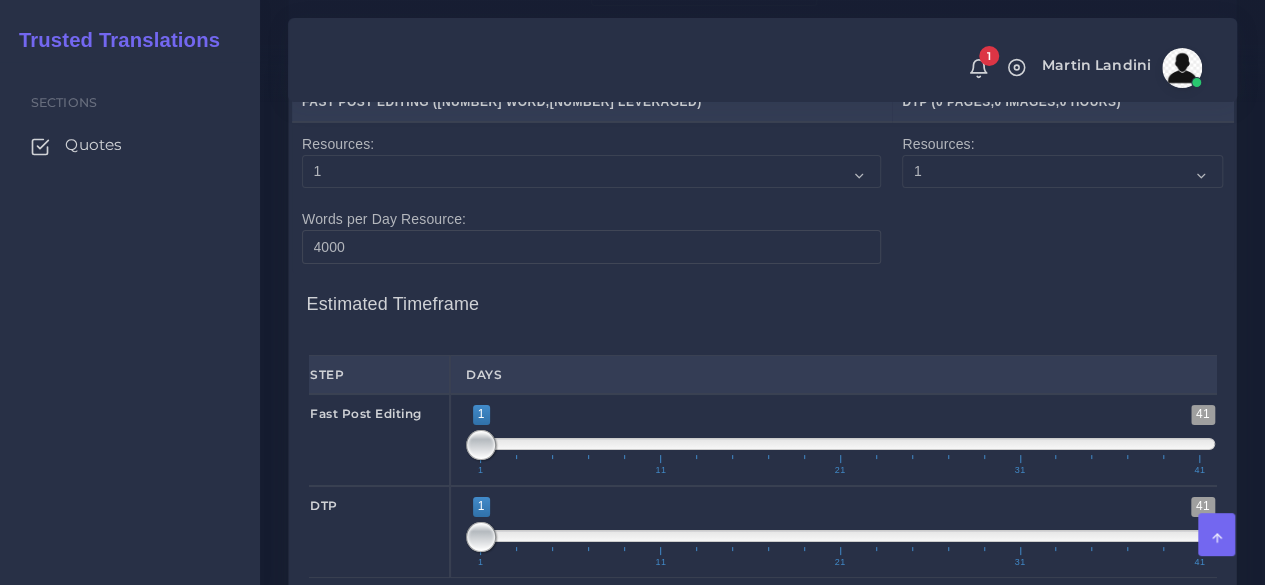 scroll, scrollTop: 4001, scrollLeft: 0, axis: vertical 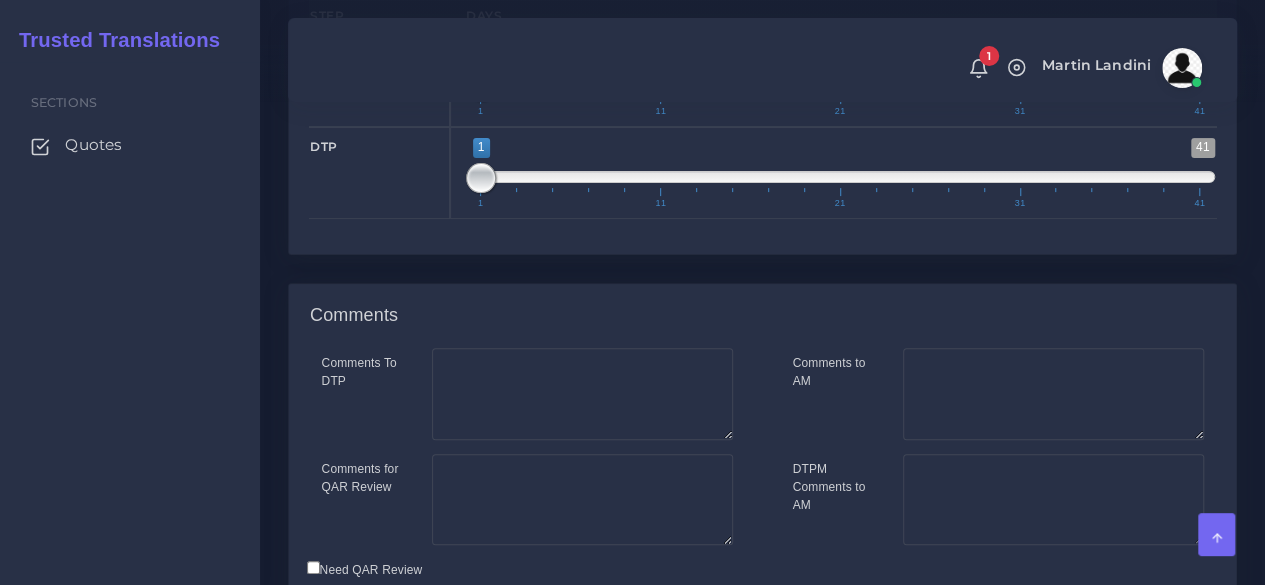 click on "Save and  Deliver Quote" at bounding box center (541, 618) 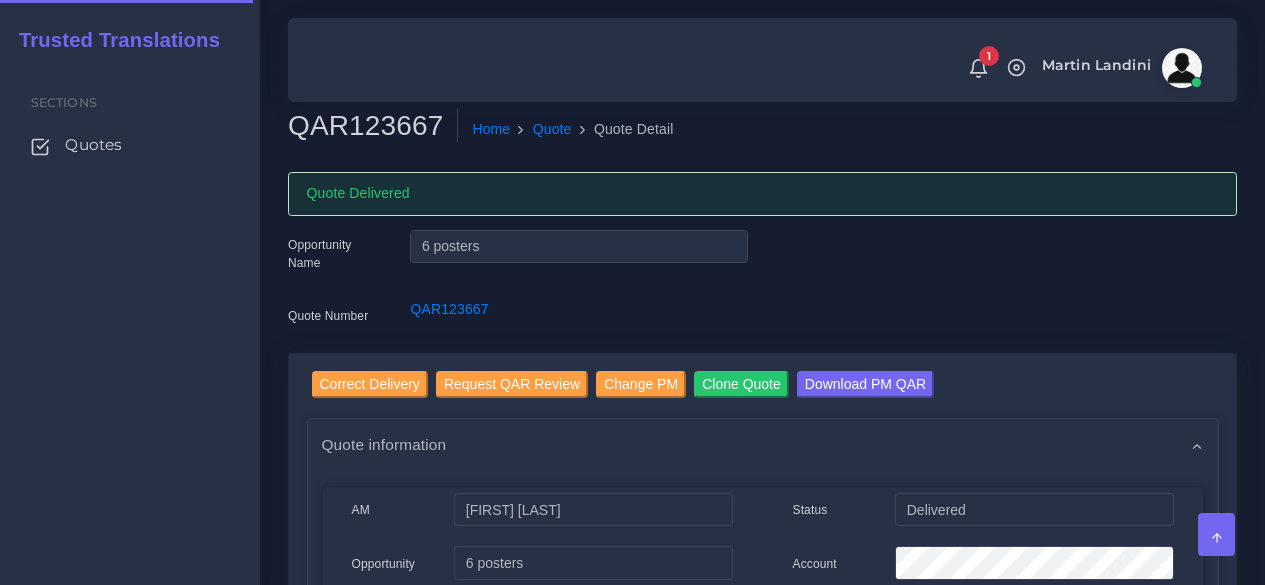 scroll, scrollTop: 0, scrollLeft: 0, axis: both 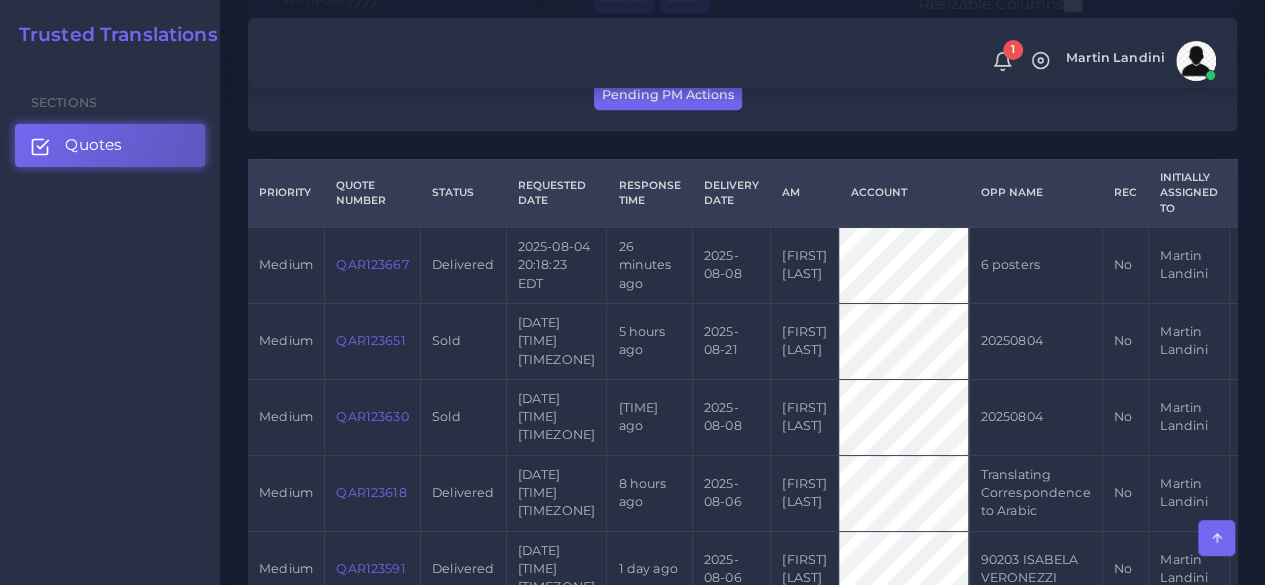 click on "QAR123667" at bounding box center (372, 264) 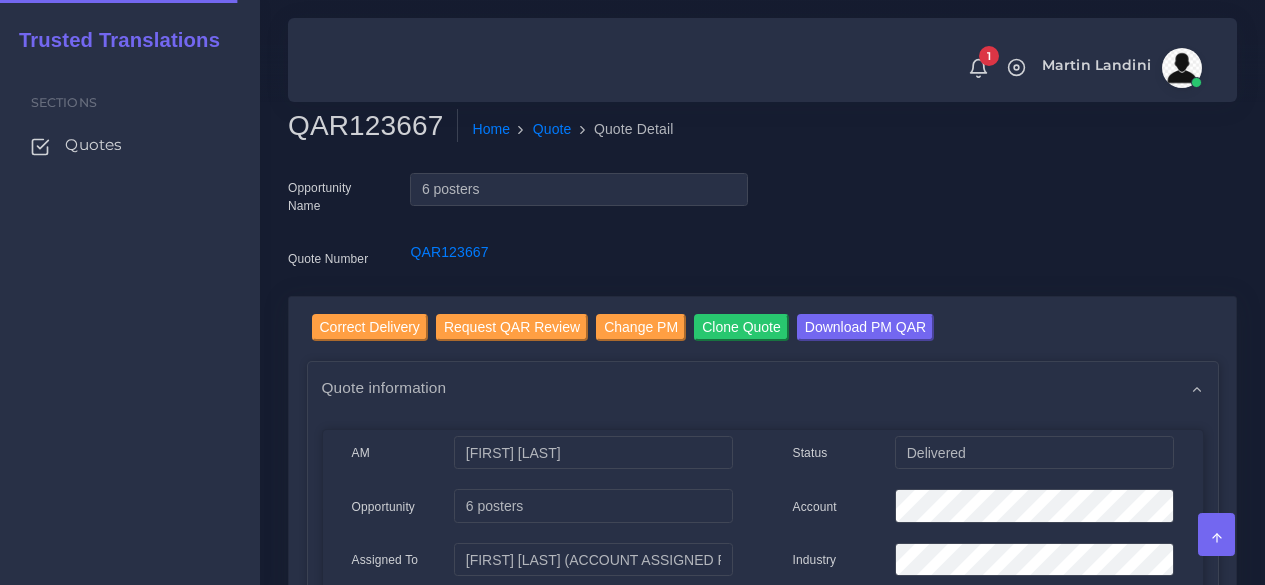 scroll, scrollTop: 0, scrollLeft: 0, axis: both 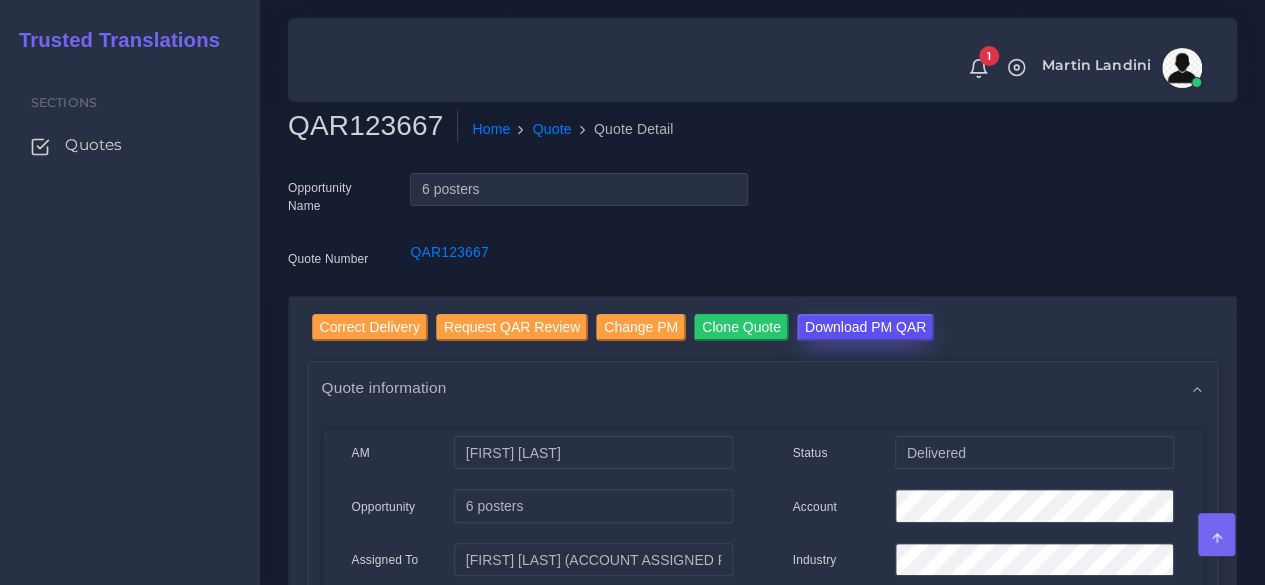 click on "Download PM QAR" at bounding box center [865, 327] 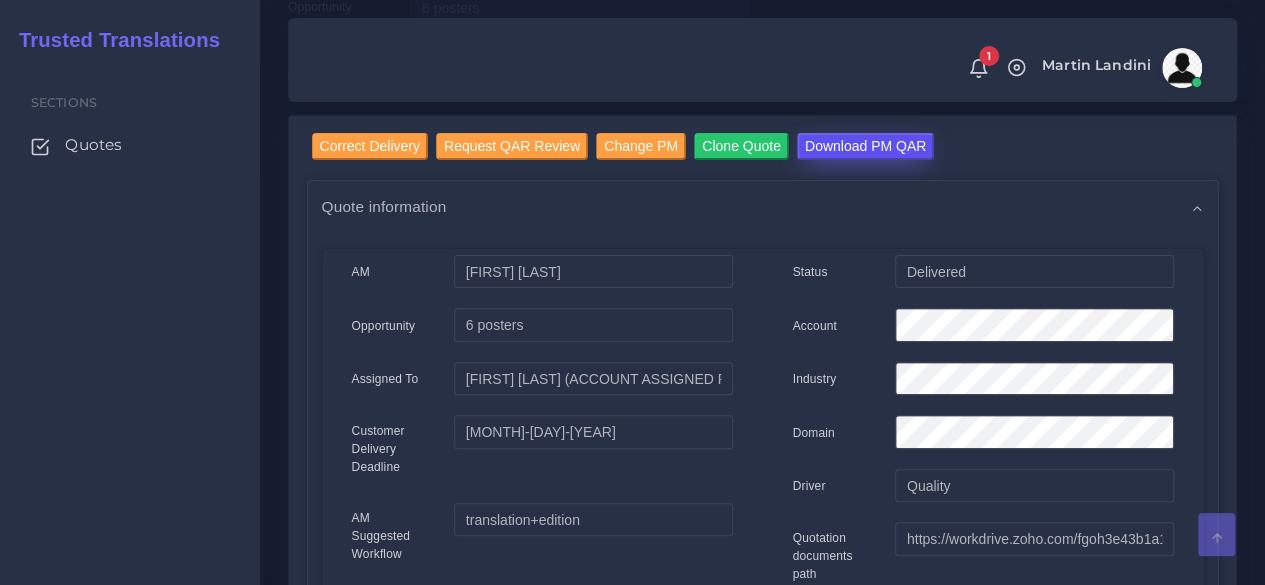 scroll, scrollTop: 183, scrollLeft: 0, axis: vertical 